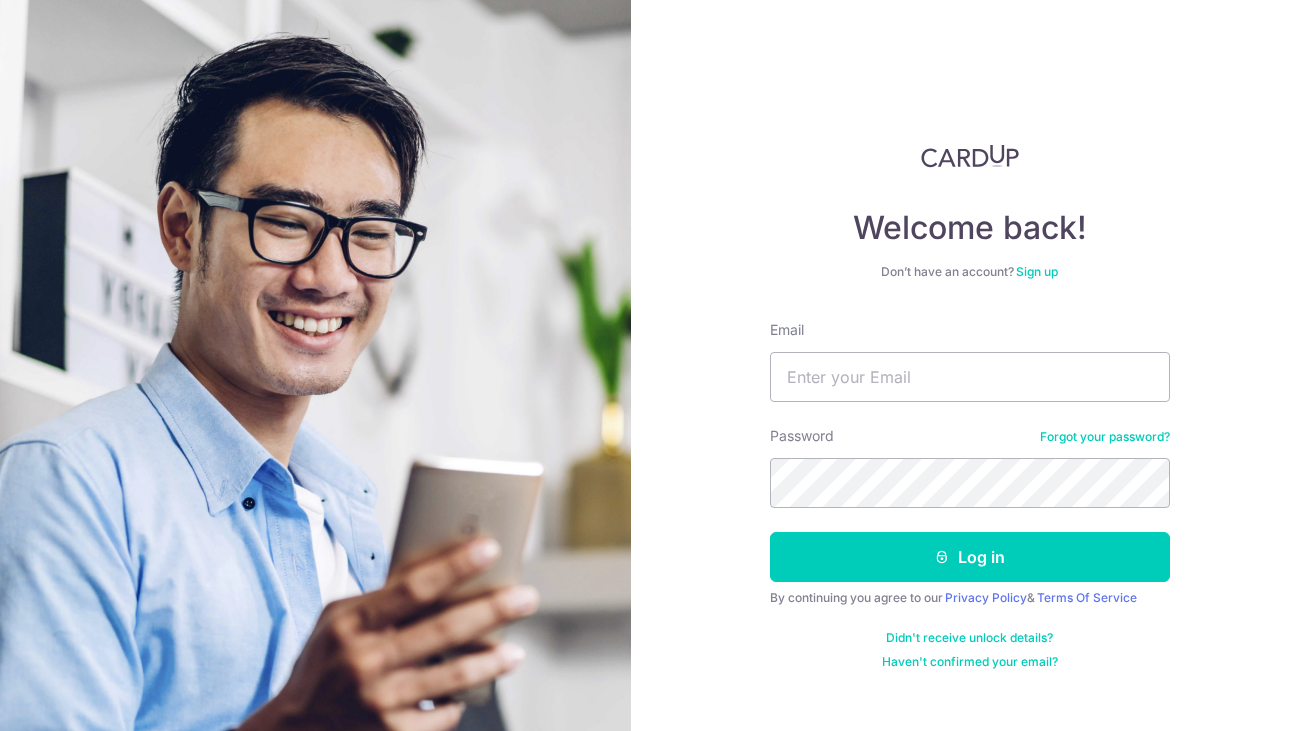 scroll, scrollTop: 0, scrollLeft: 0, axis: both 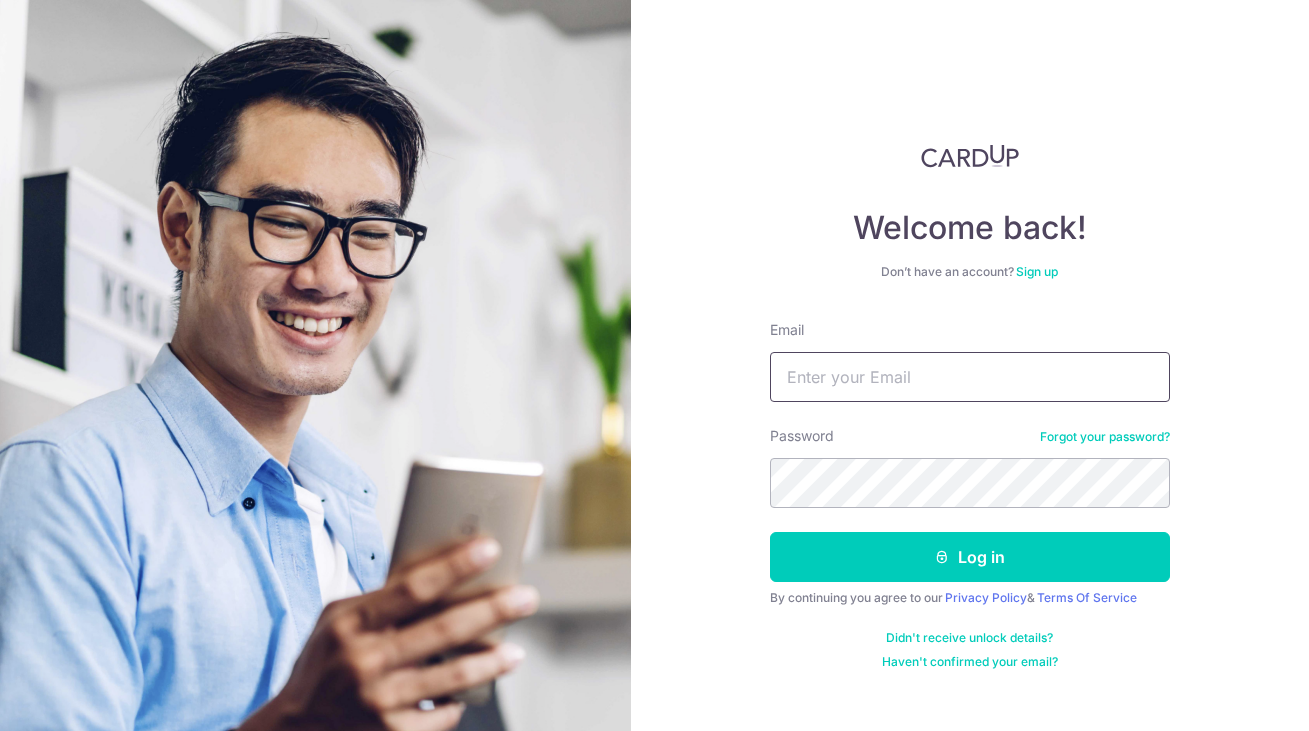 type on "steffi.08@gmail.com" 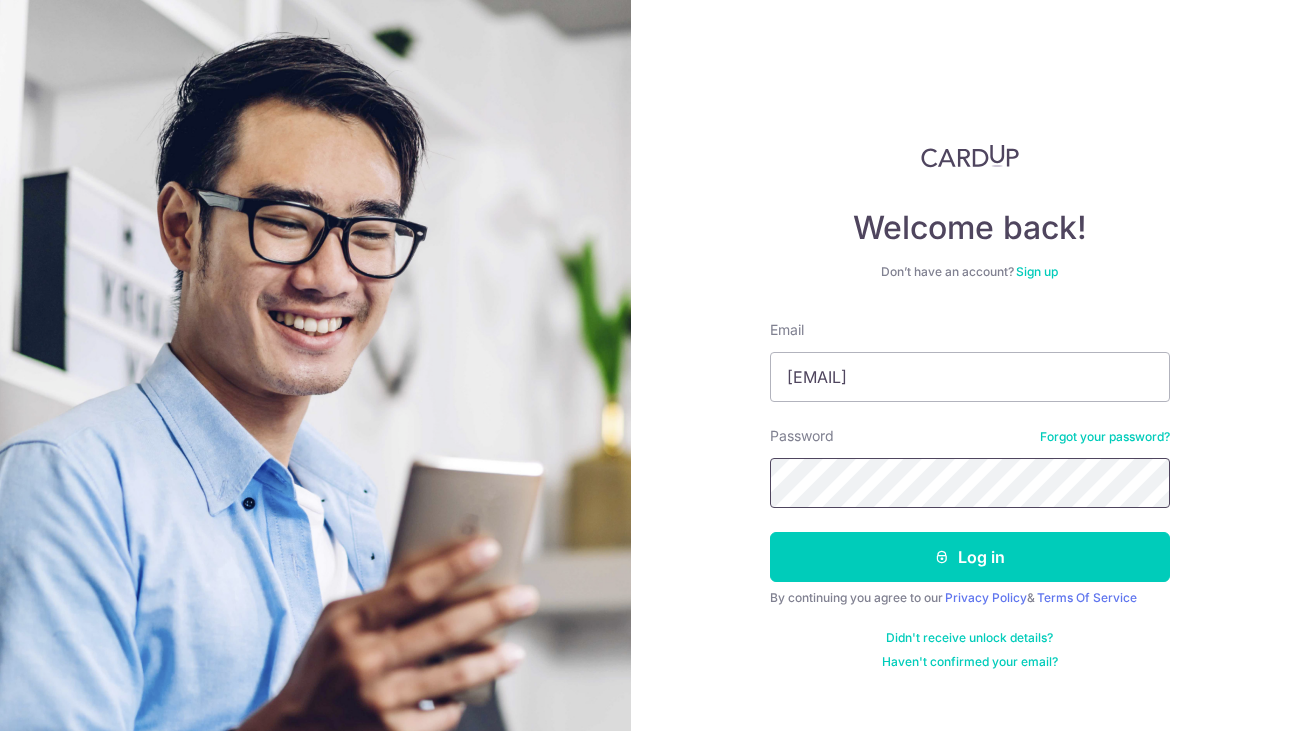 click on "Log in" at bounding box center [970, 557] 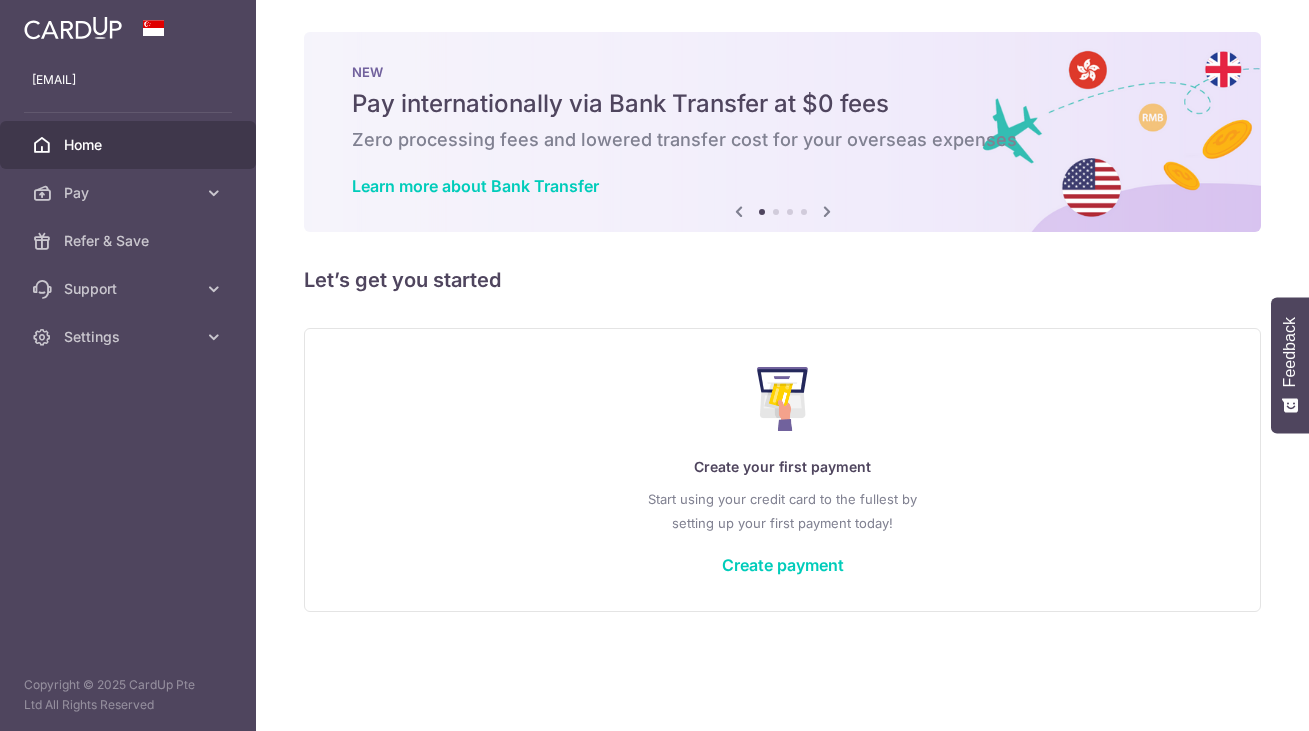 scroll, scrollTop: 0, scrollLeft: 0, axis: both 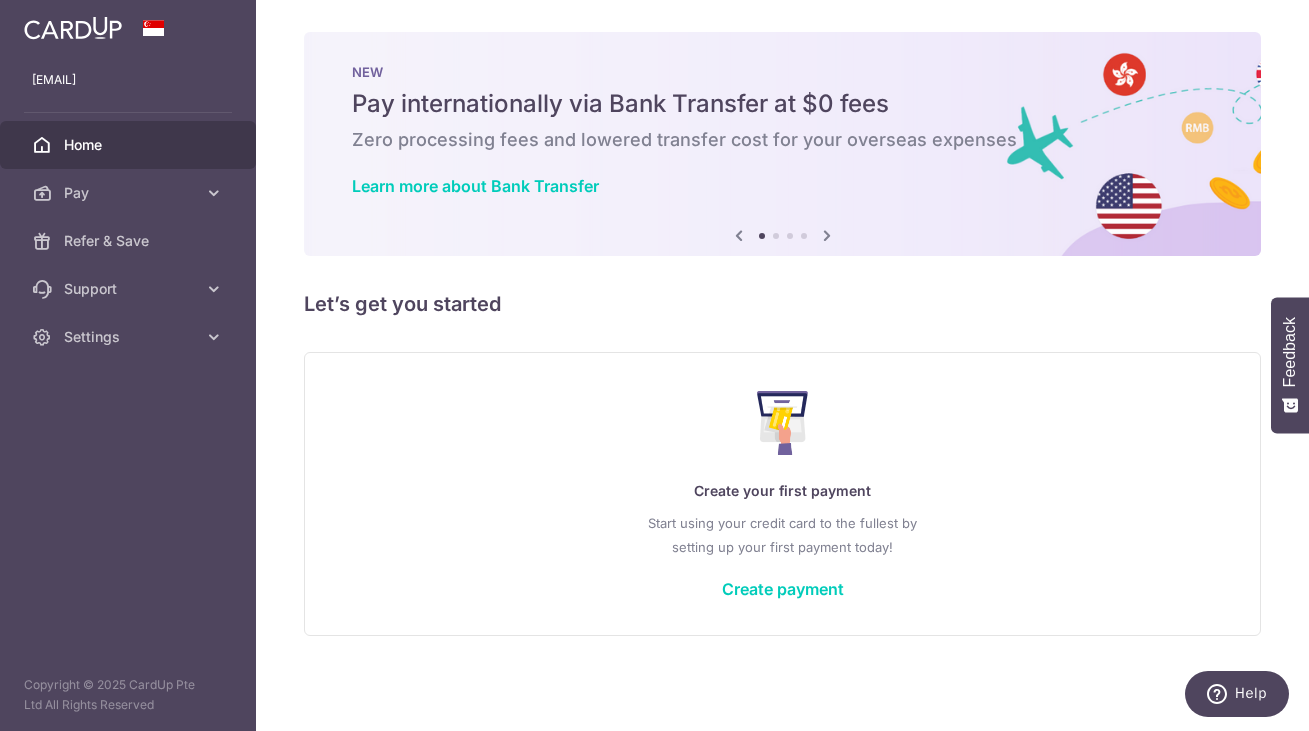 click on "Create your first payment
Start using your credit card to the fullest by   setting up your first payment today!
Create payment" at bounding box center (782, 493) 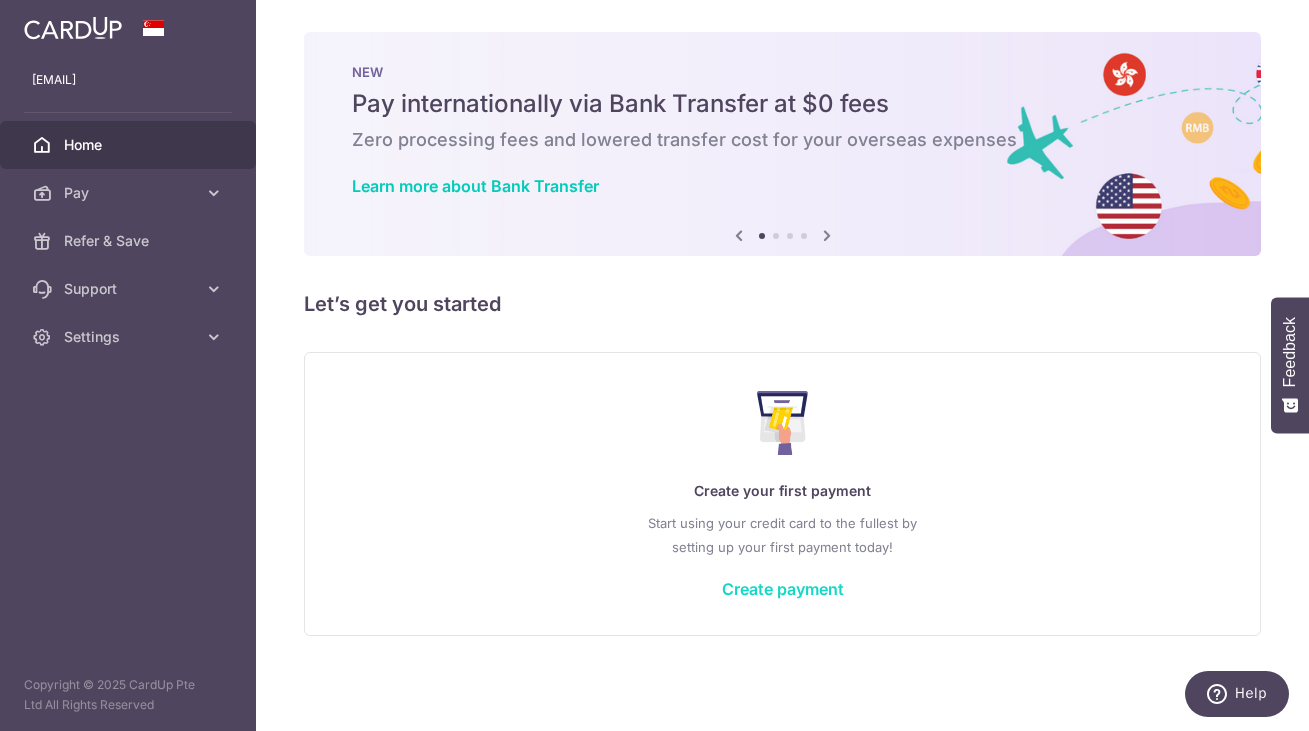 click on "Create payment" at bounding box center [783, 589] 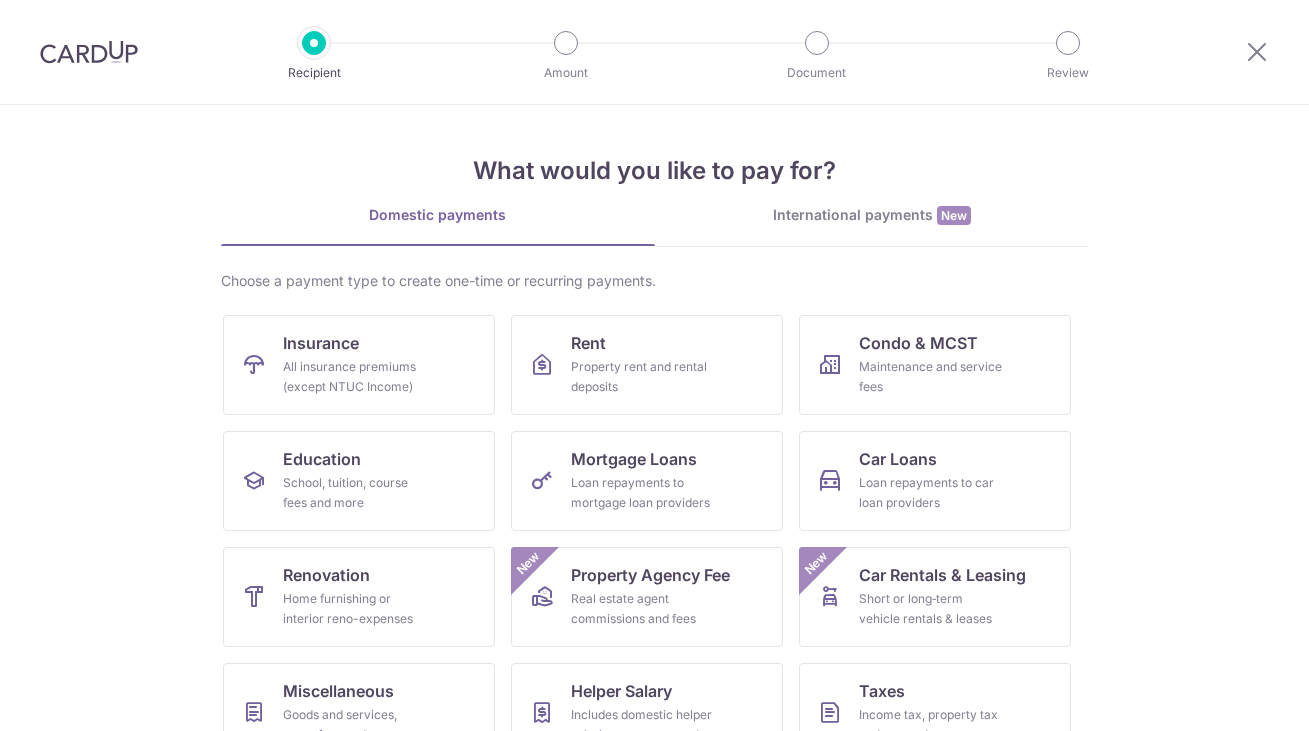 scroll, scrollTop: 0, scrollLeft: 0, axis: both 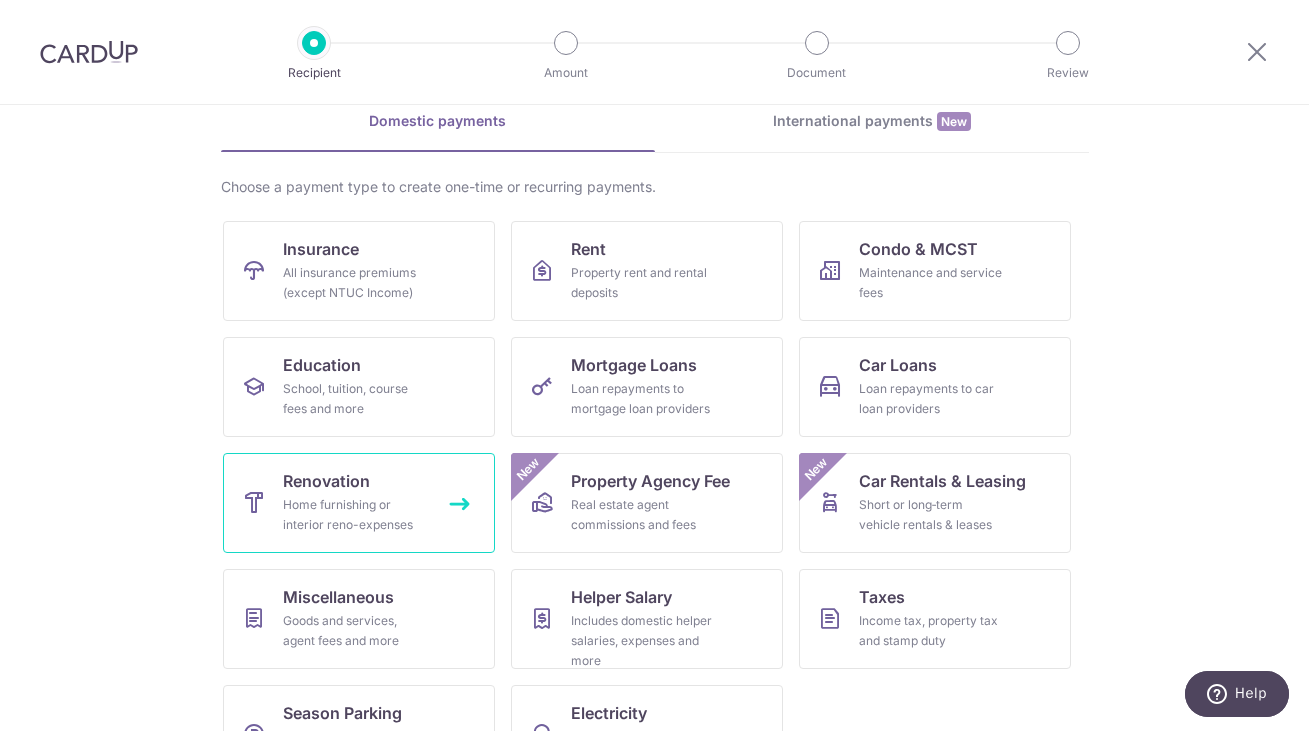 click on "Home furnishing or interior reno-expenses" at bounding box center (355, 515) 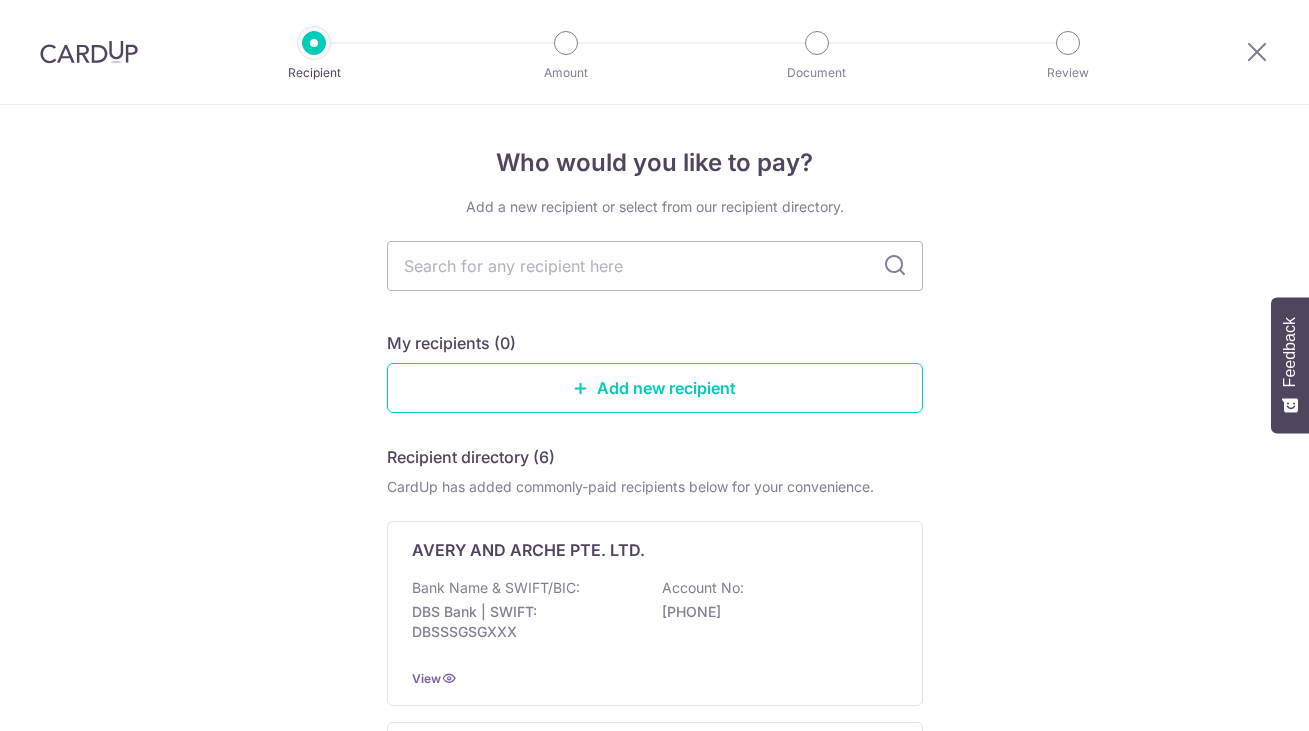scroll, scrollTop: 0, scrollLeft: 0, axis: both 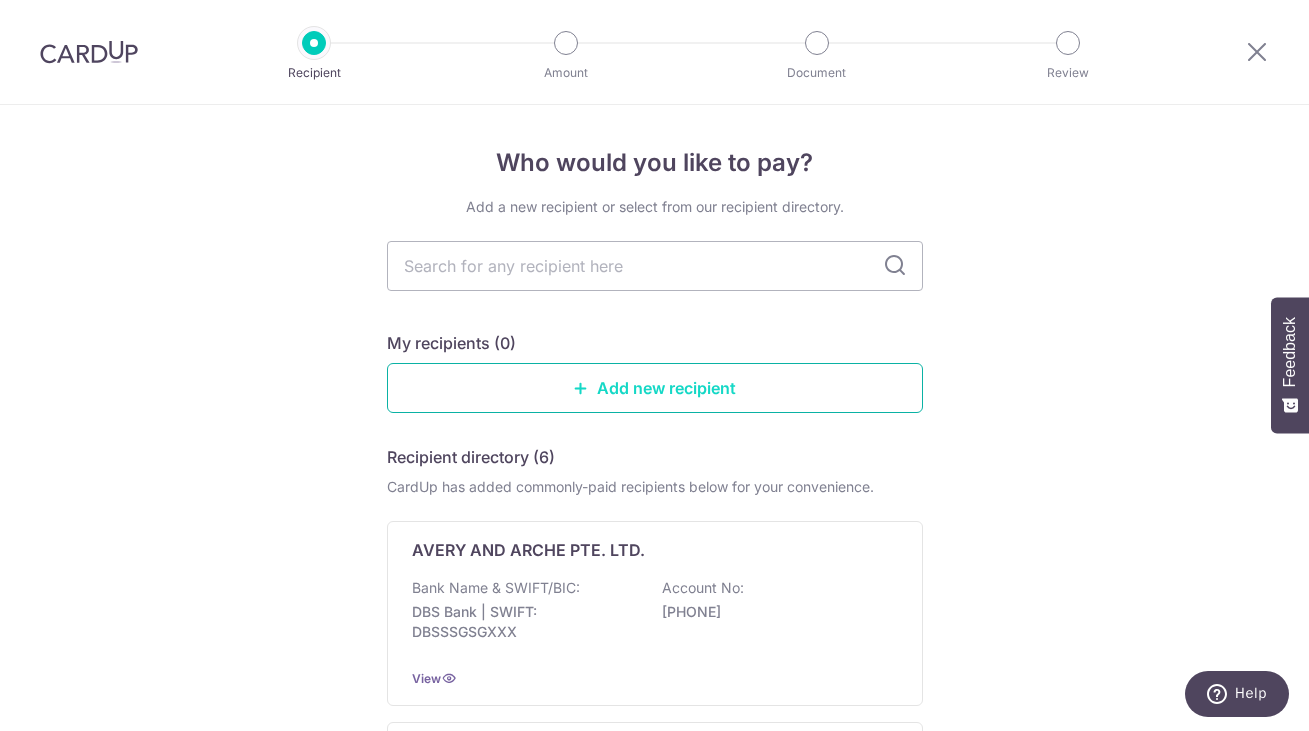 click on "Add new recipient" at bounding box center (655, 388) 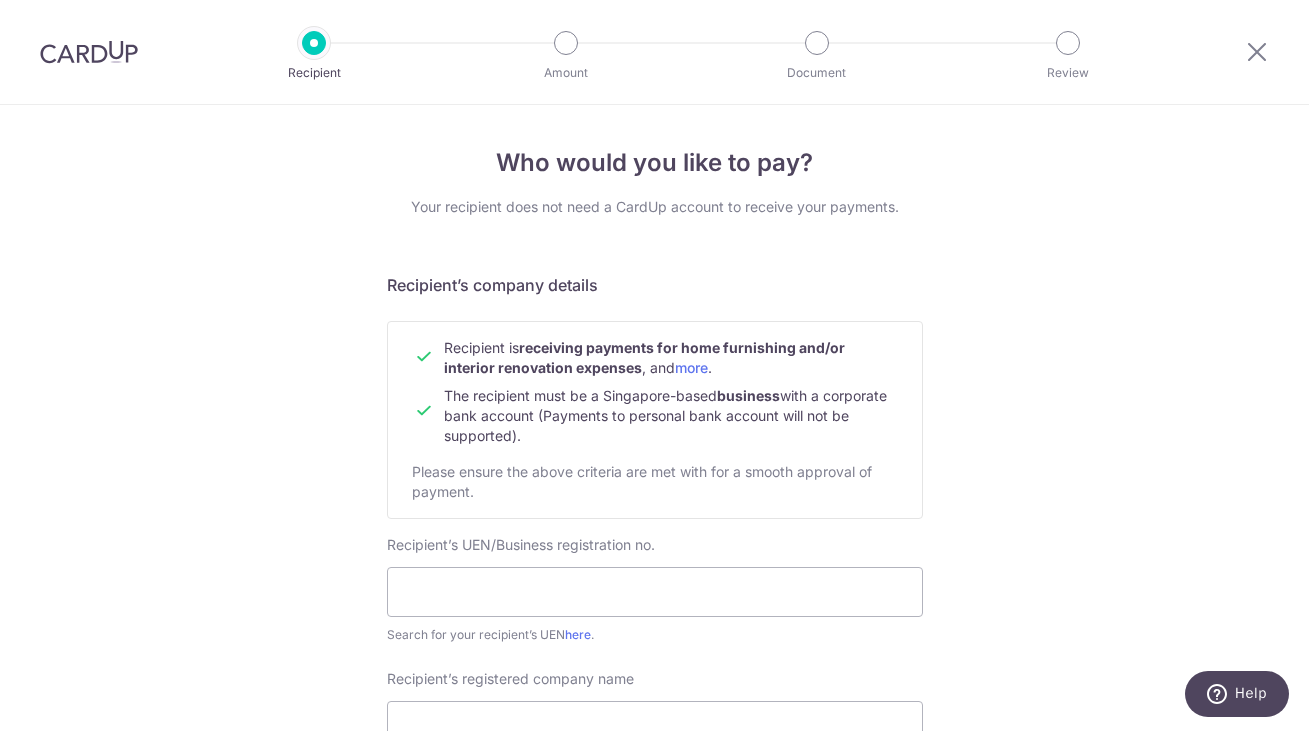 scroll, scrollTop: 0, scrollLeft: 0, axis: both 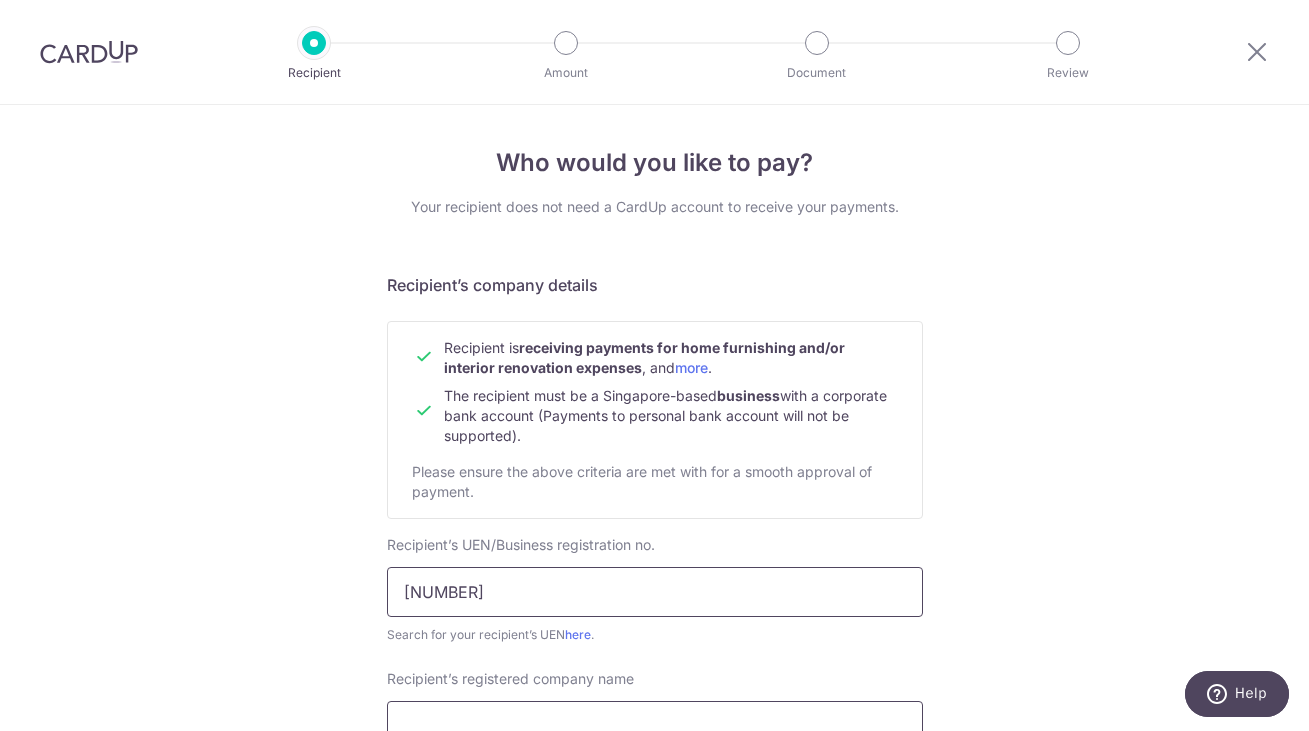 type on "202009805G" 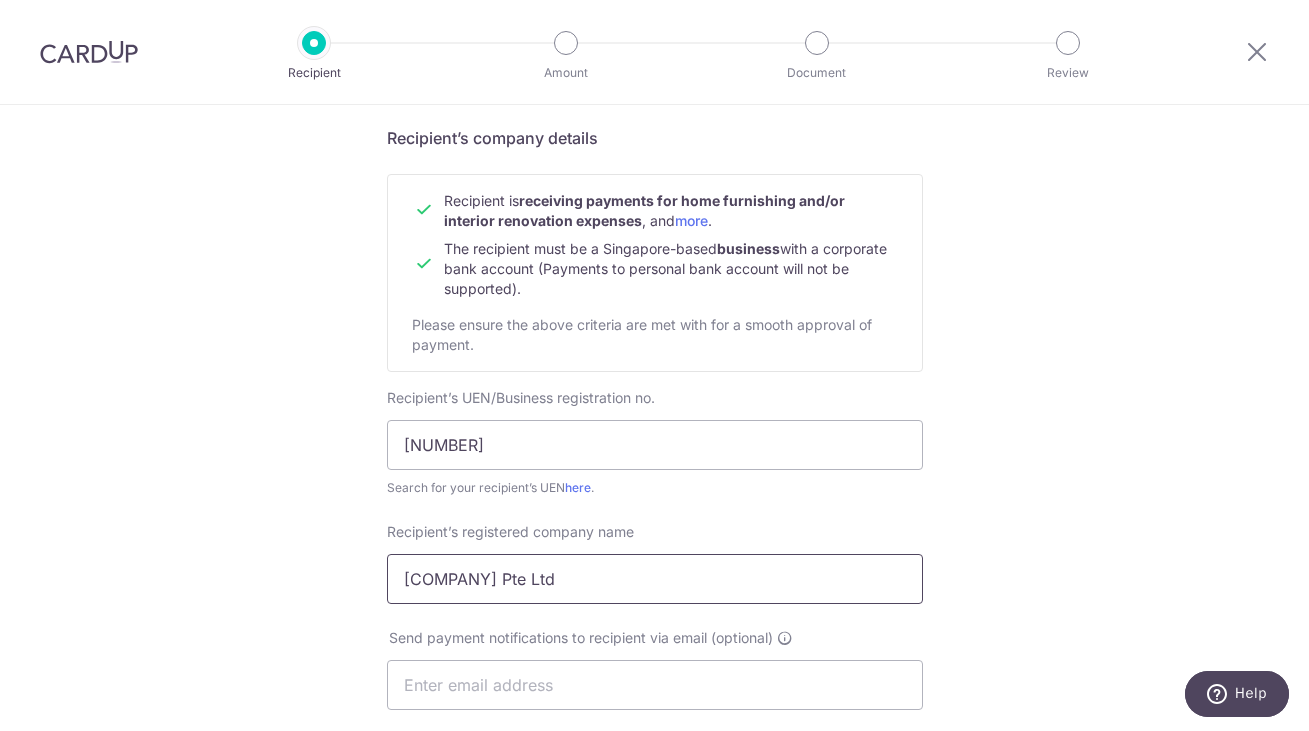 scroll, scrollTop: 183, scrollLeft: 0, axis: vertical 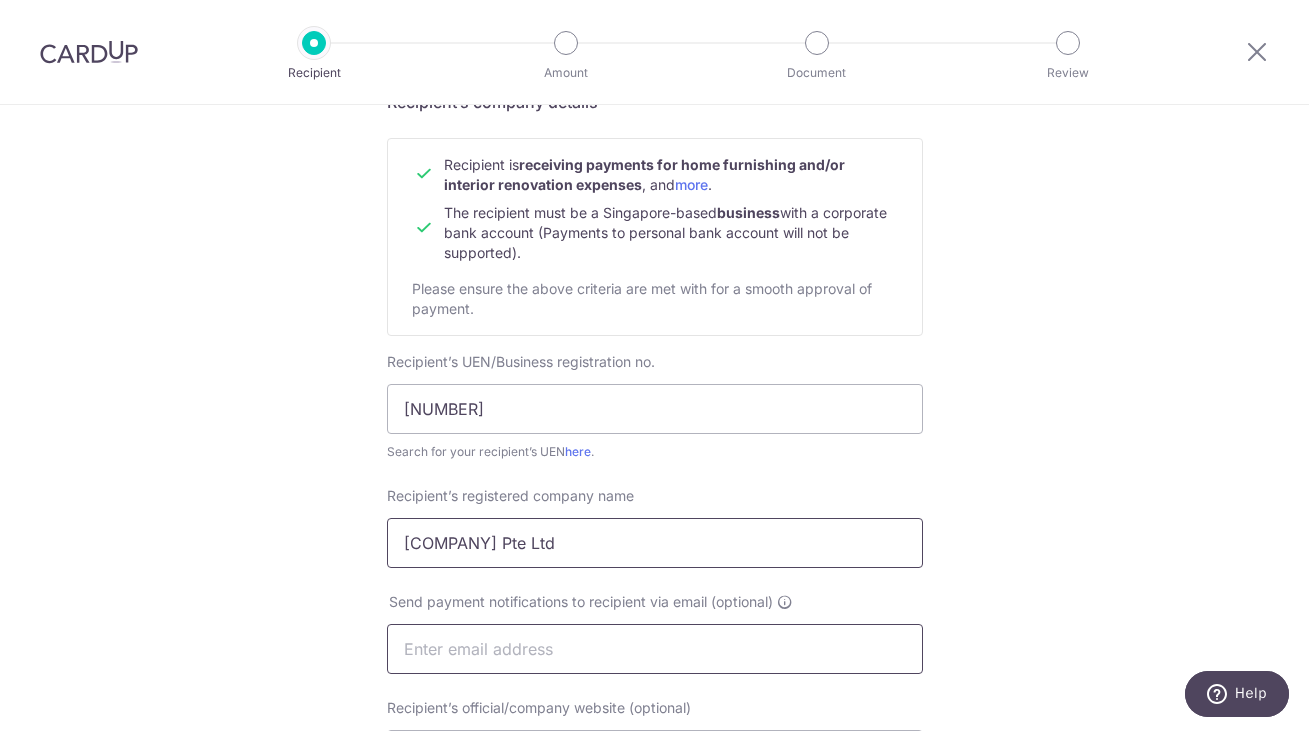 type on "Lamichemi Pte Ltd" 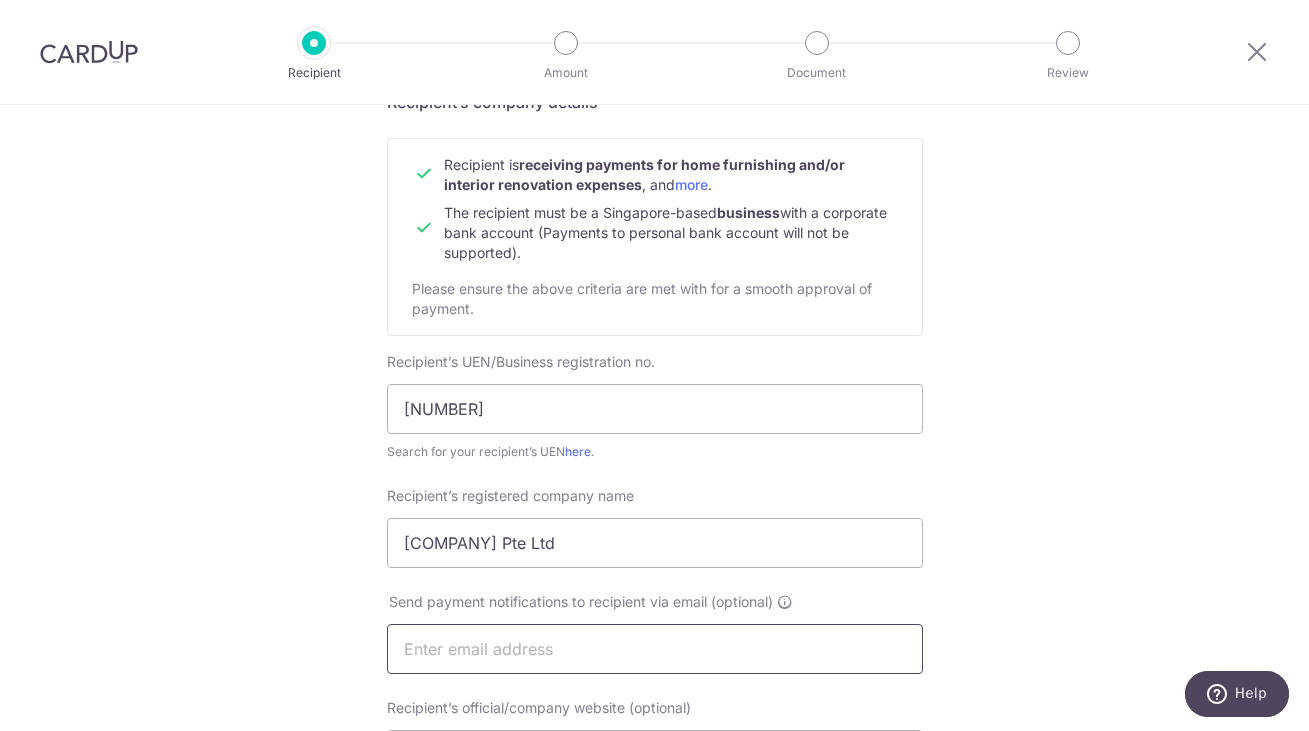 paste on "hello@lamichemi.com" 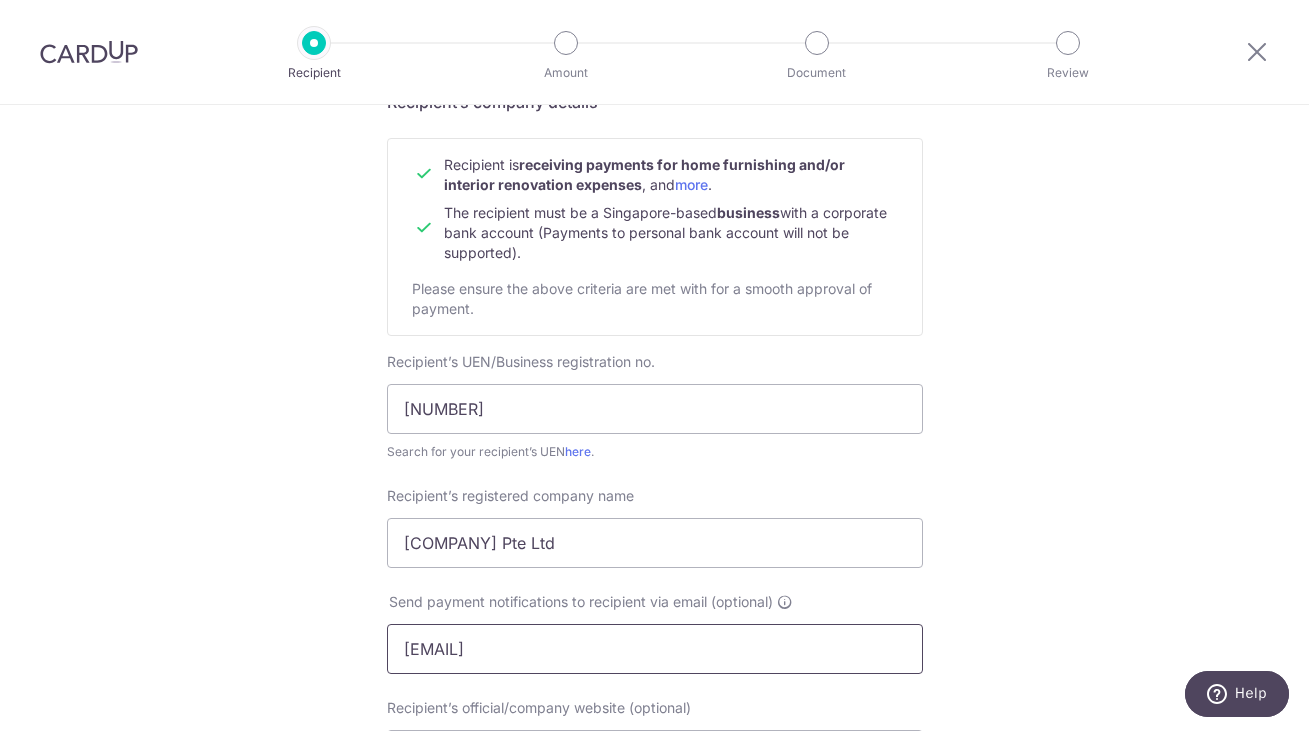 type on "hello@lamichemi.com" 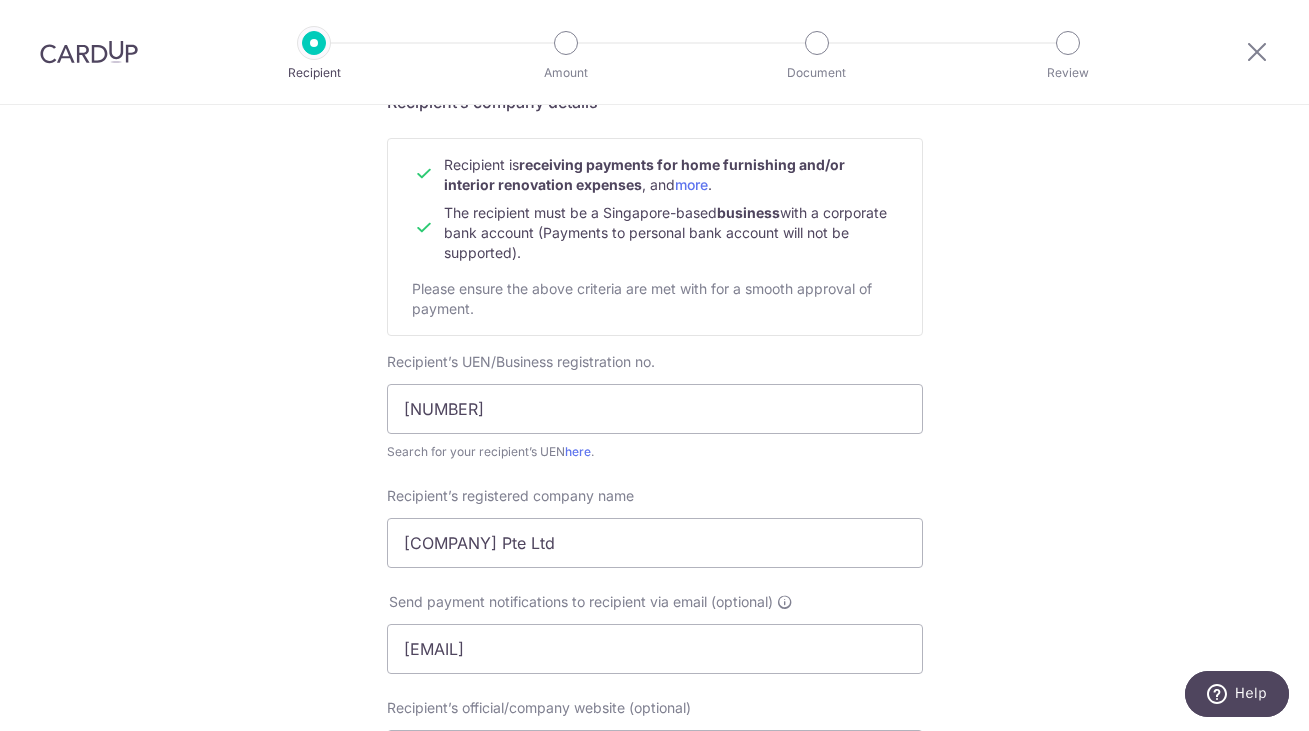 click on "Who would you like to pay?
Your recipient does not need a CardUp account to receive your payments.
Recipient’s company details
Recipient is  receiving payments for home furnishing and/or interior renovation expenses , and  more .
The recipient must be a Singapore-based  business  with a corporate bank account (Payments to personal bank account will not be supported).
Please ensure the above criteria are met with for a smooth approval of payment.
Recipient’s UEN/Business registration no.
202009805G
Search for your recipient’s UEN  here .
." at bounding box center [654, 674] 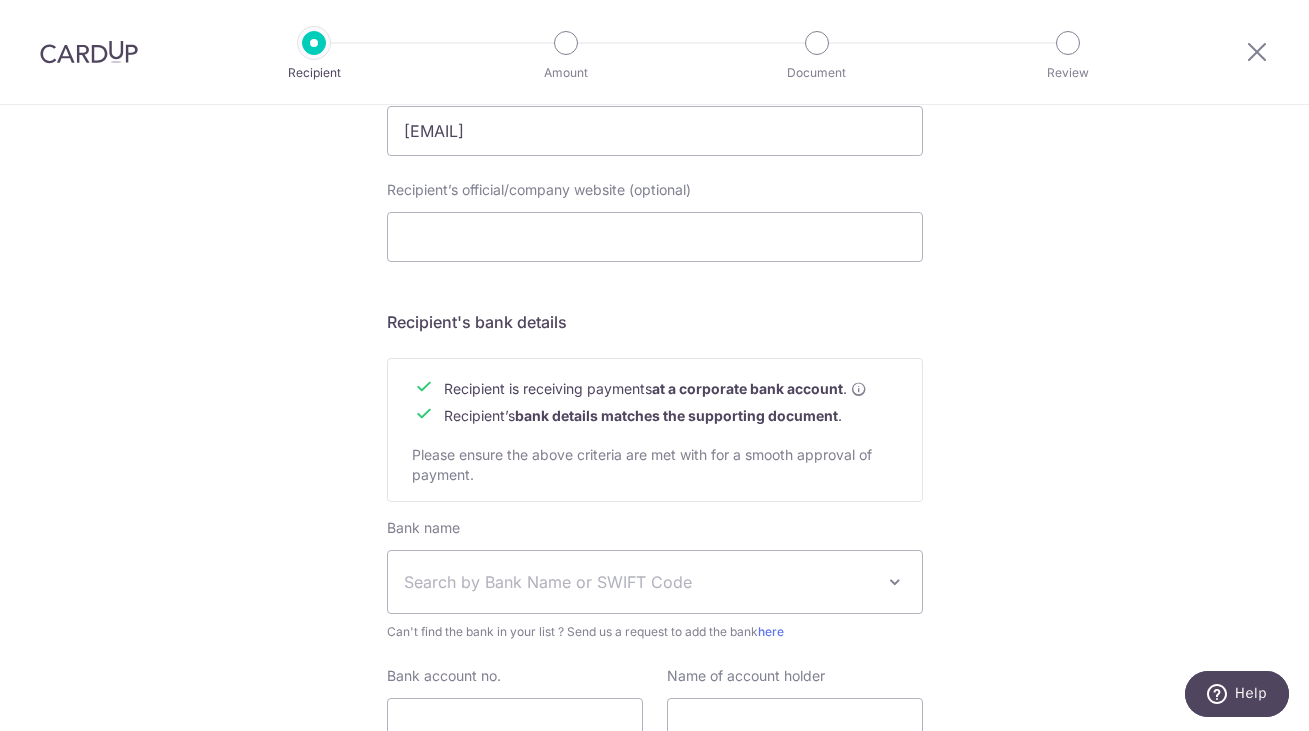 scroll, scrollTop: 703, scrollLeft: 0, axis: vertical 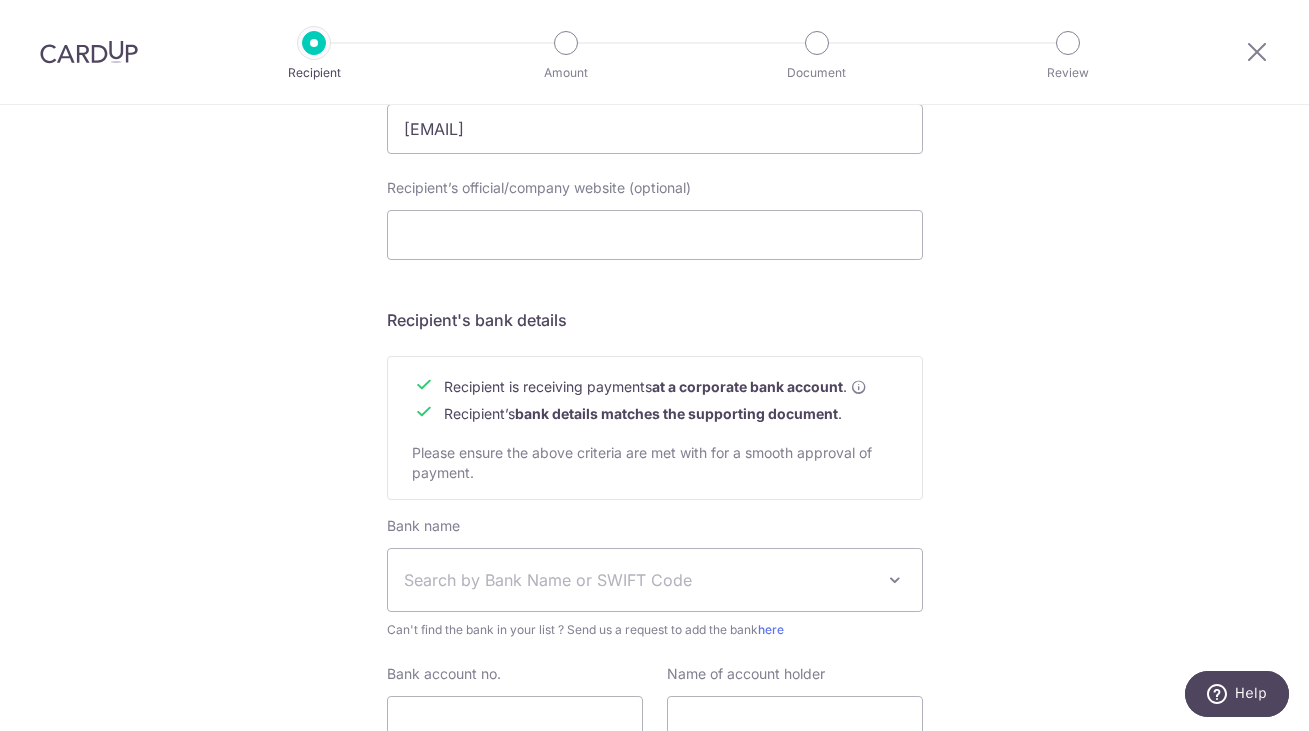 click on "Search by Bank Name or SWIFT Code" at bounding box center [639, 580] 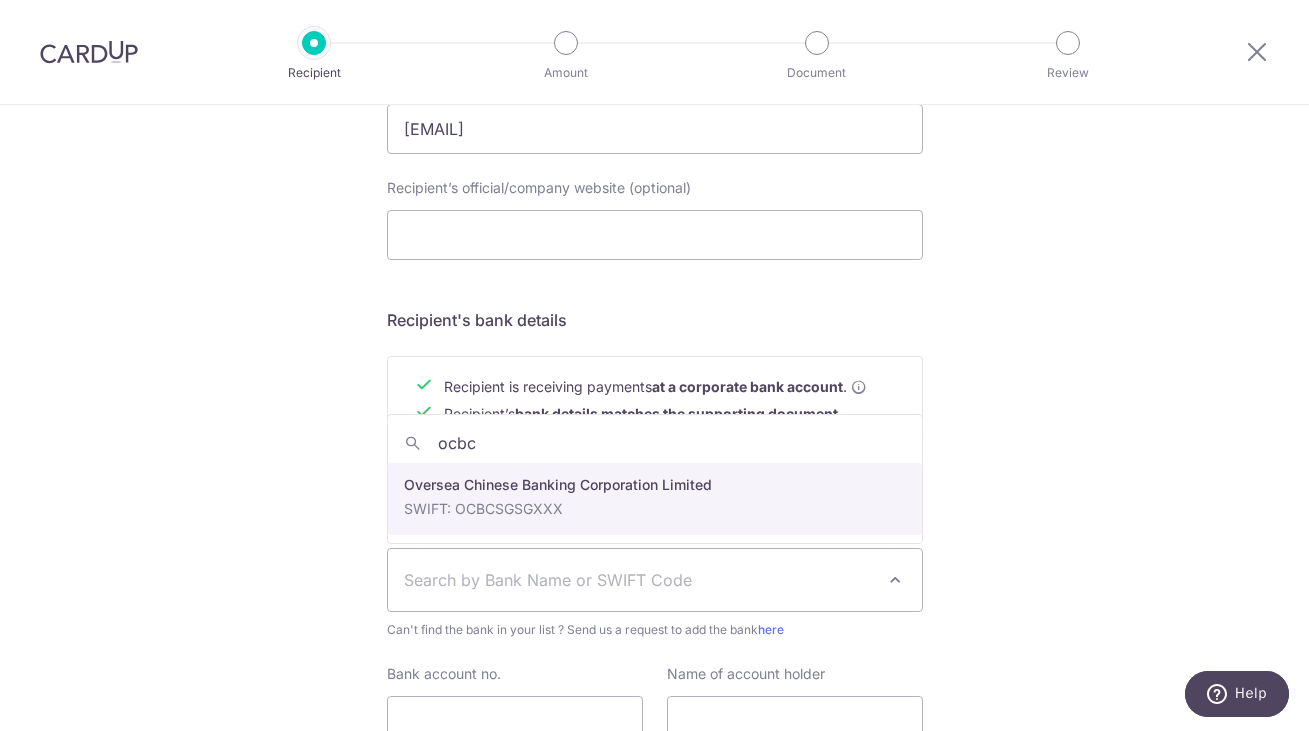 type on "ocbc" 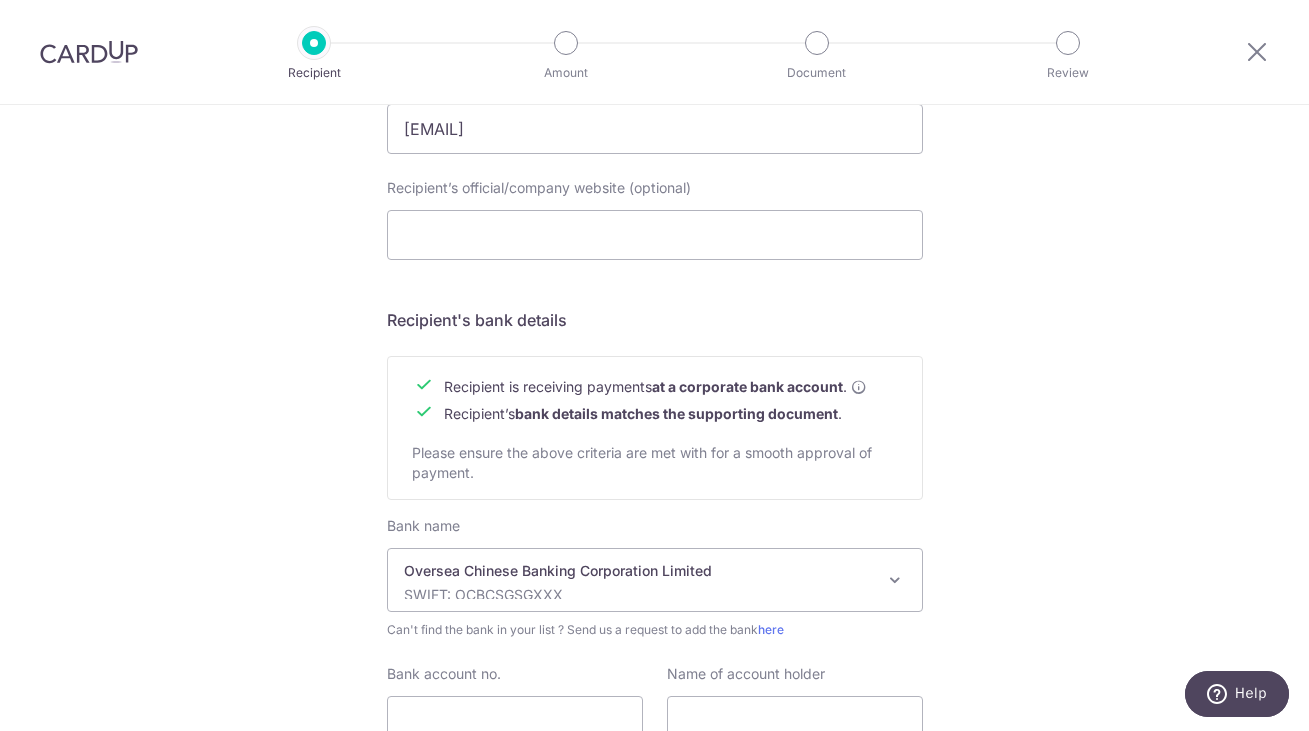 scroll, scrollTop: 780, scrollLeft: 0, axis: vertical 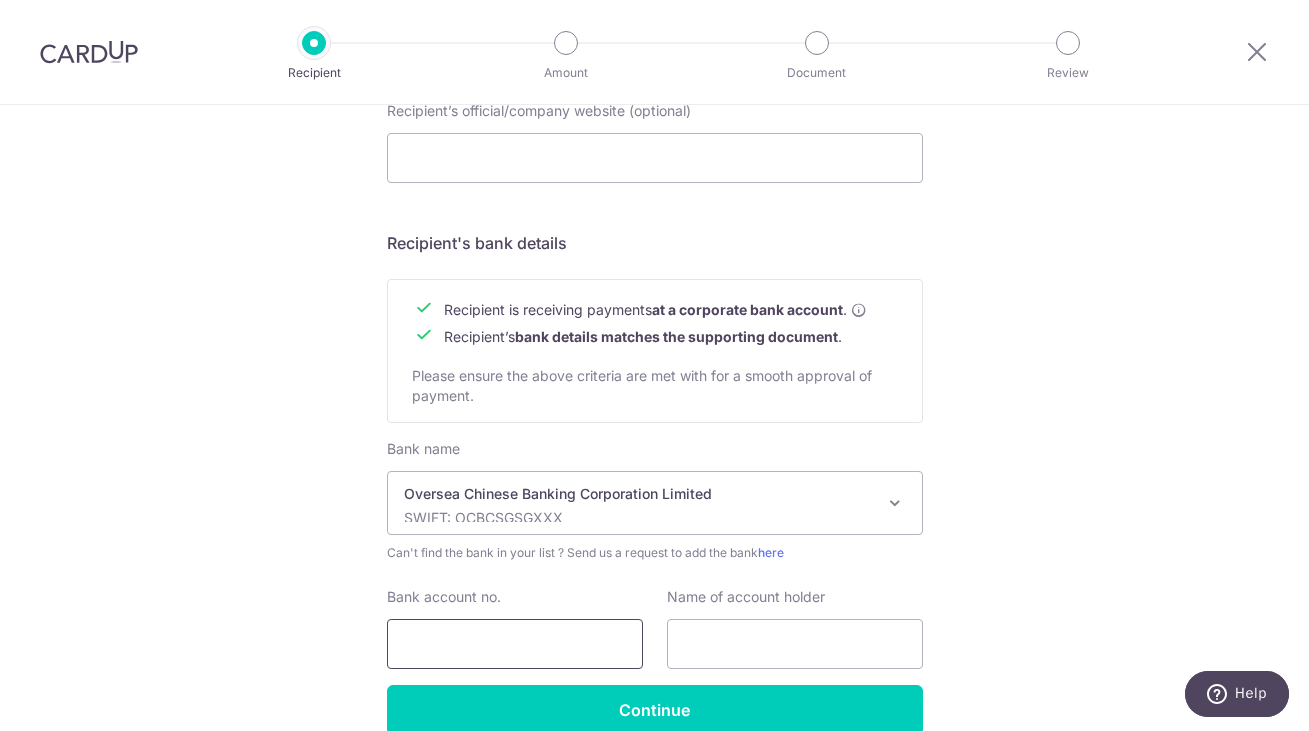 click on "Bank account no." at bounding box center (515, 644) 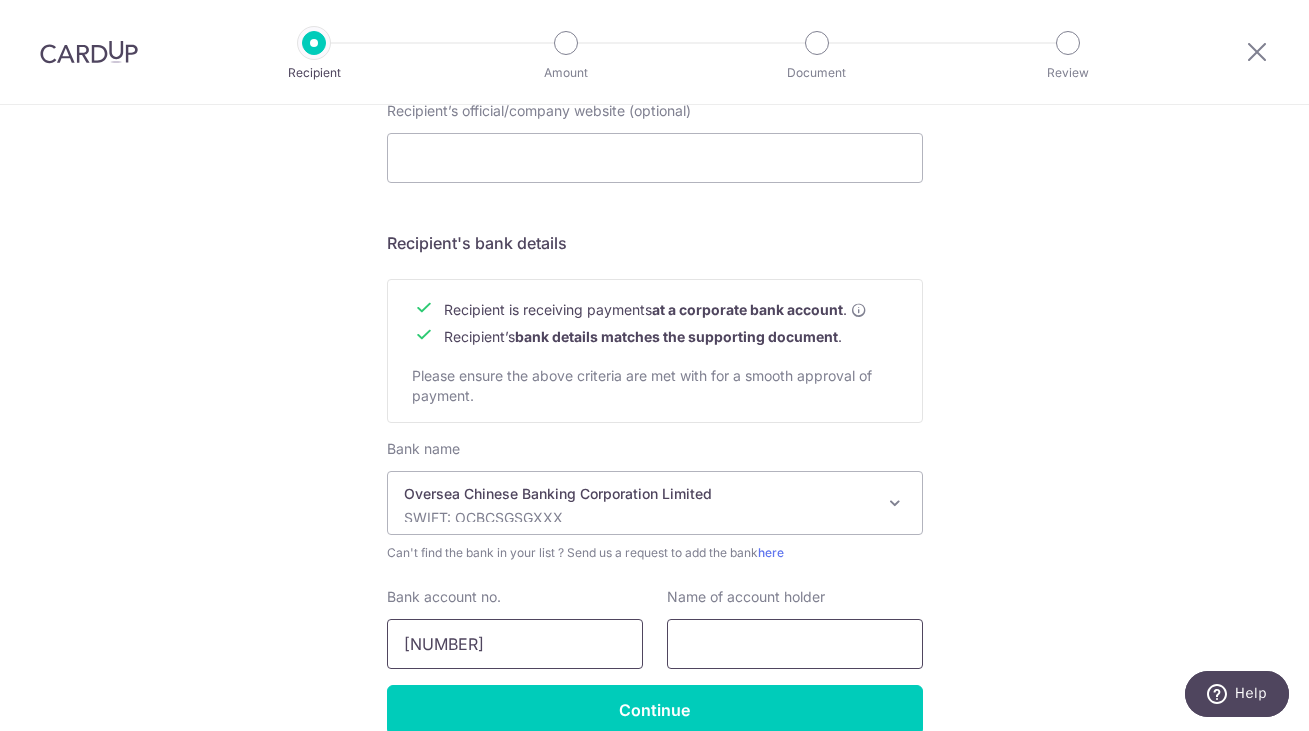 type on "601101579001" 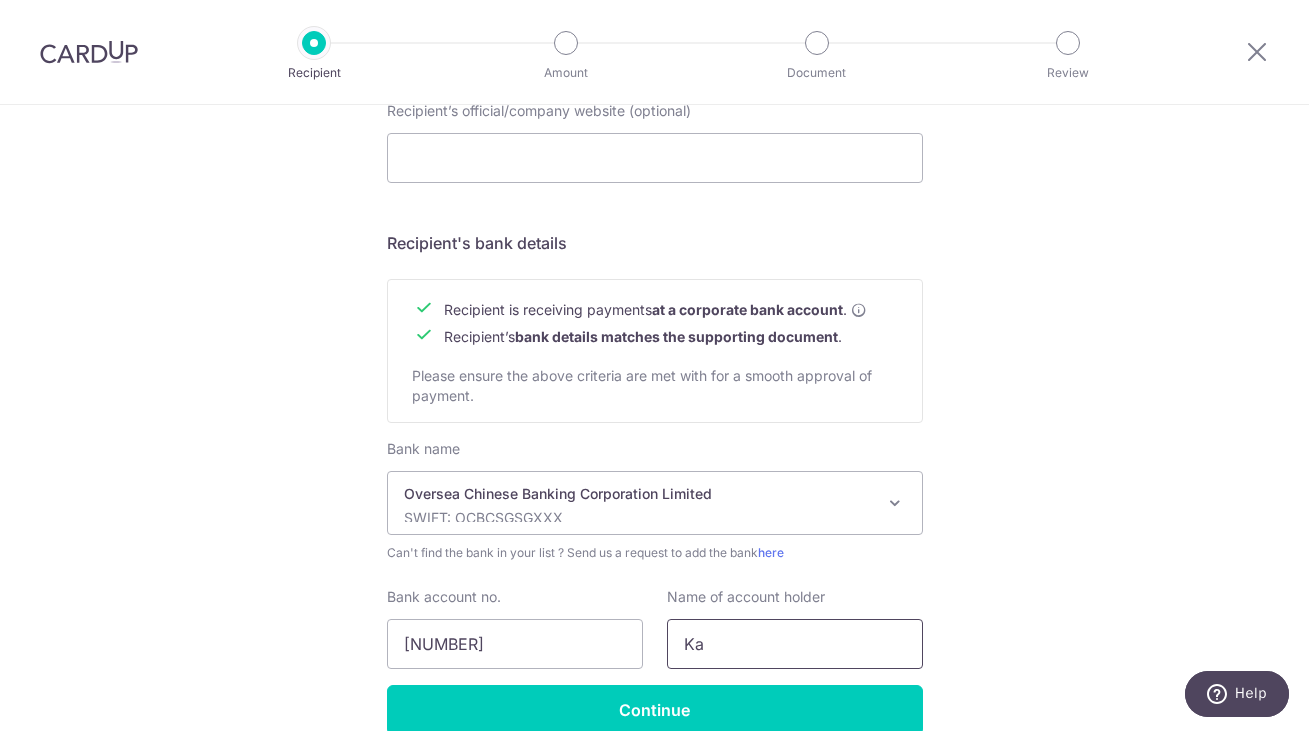 type on "K" 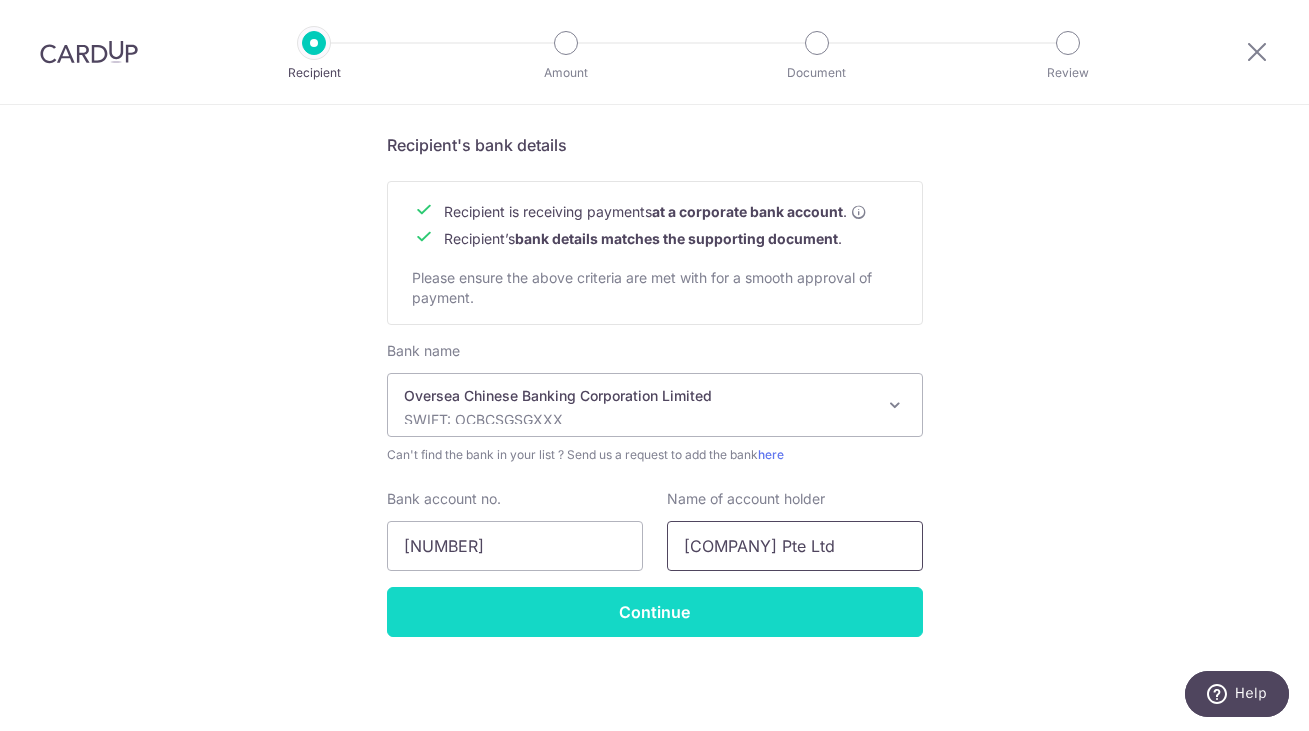 scroll, scrollTop: 878, scrollLeft: 0, axis: vertical 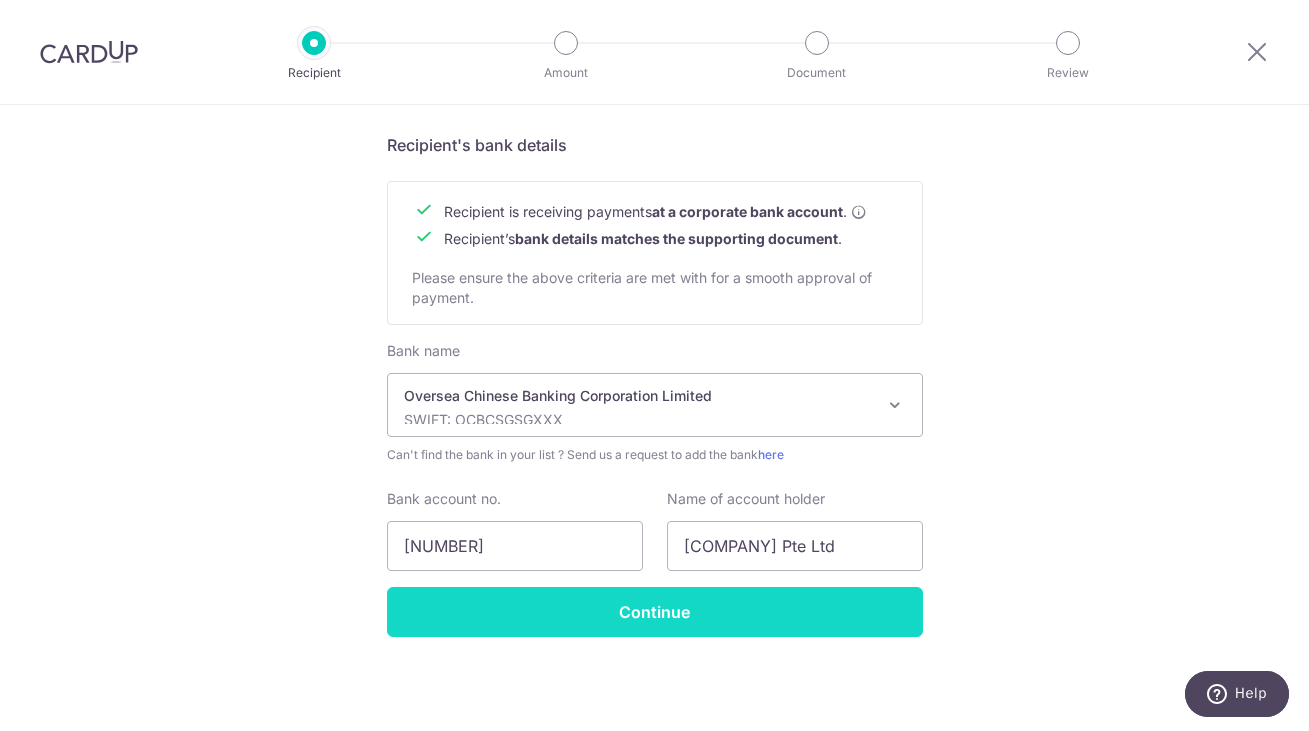 click on "Continue" at bounding box center [655, 612] 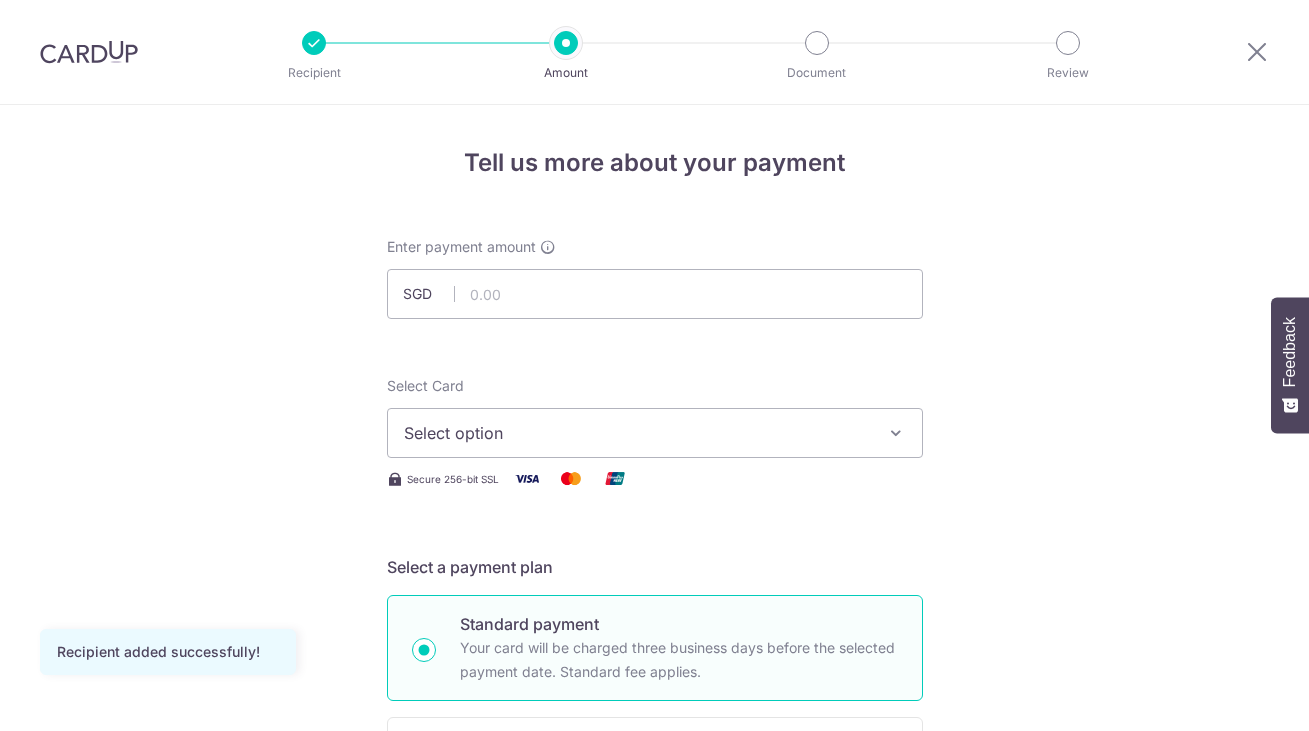 scroll, scrollTop: 0, scrollLeft: 0, axis: both 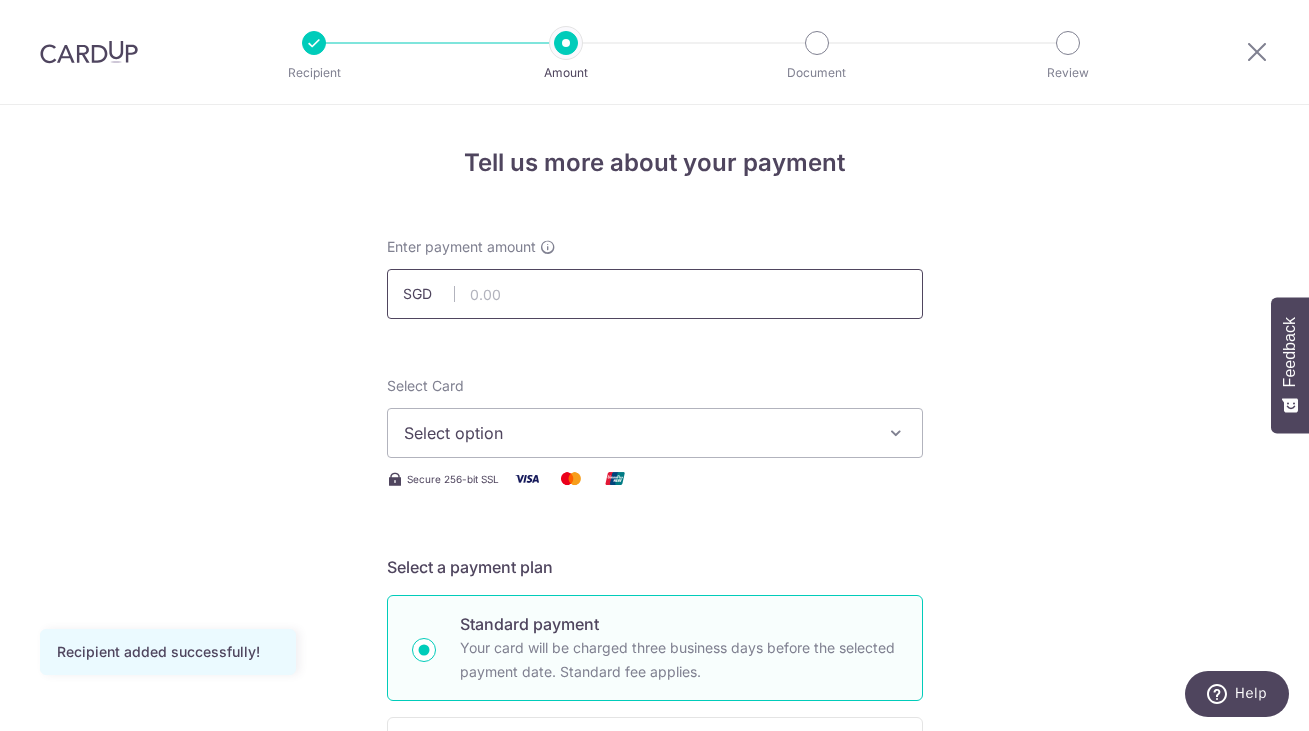 click at bounding box center [655, 294] 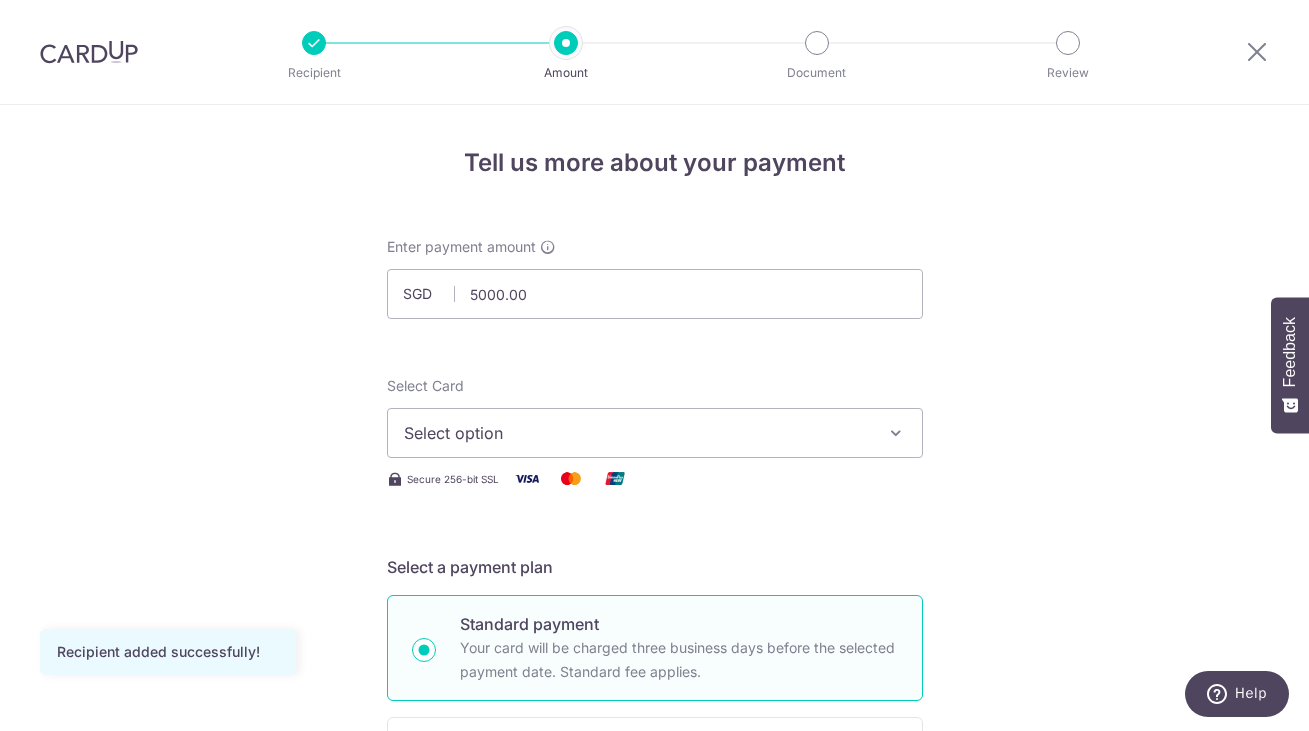 type on "5,000.00" 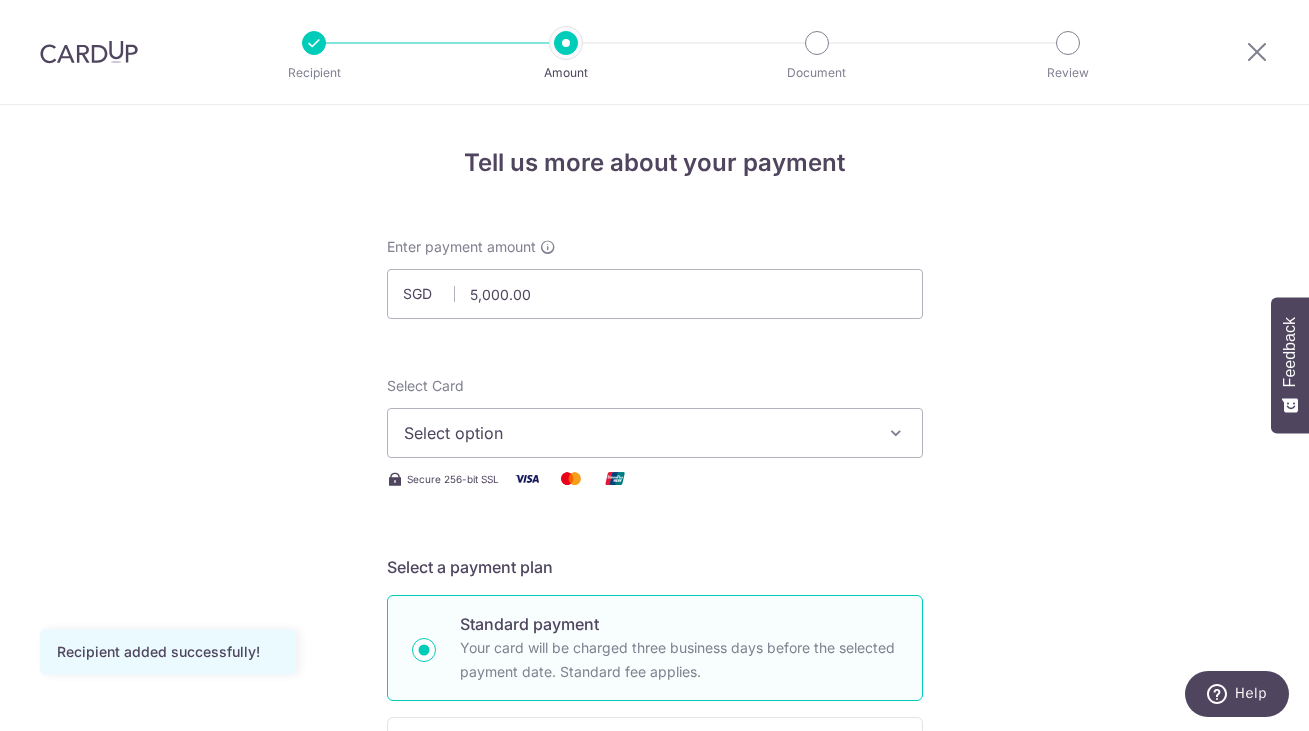 click on "Select option" at bounding box center (637, 433) 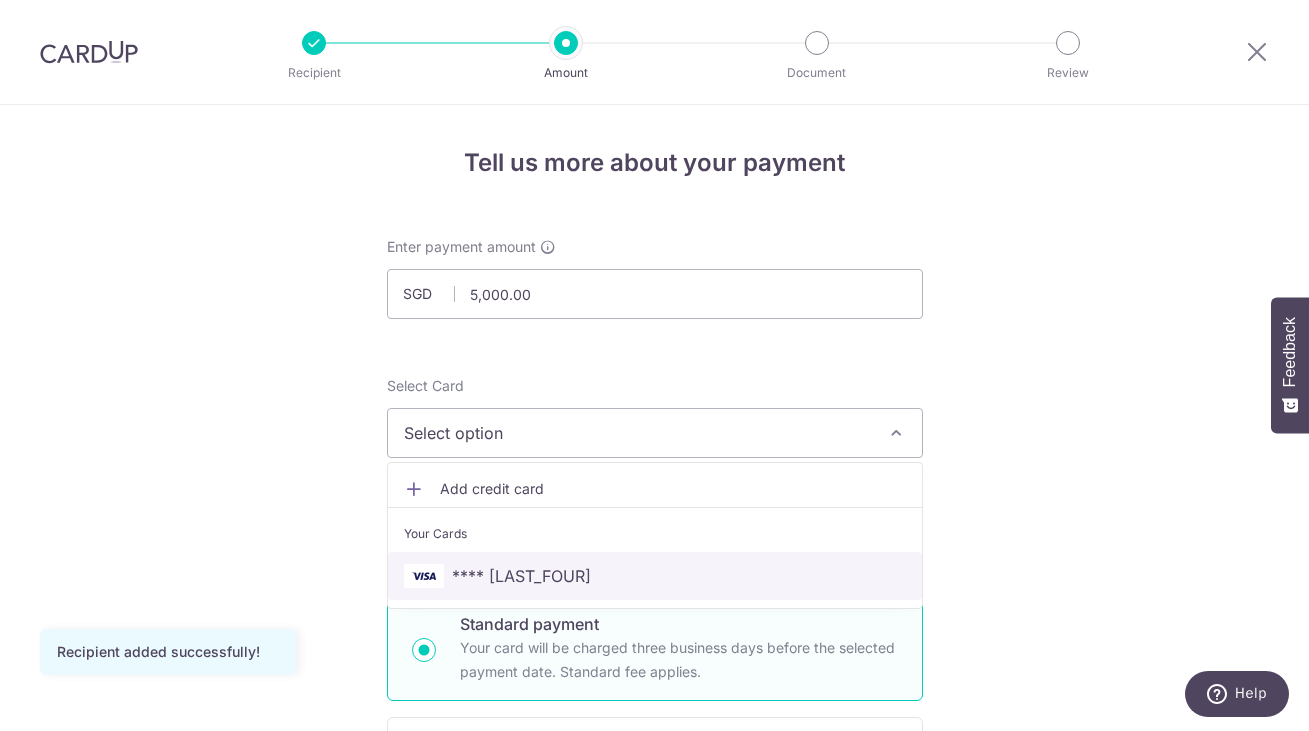 click on "**** 4378" at bounding box center (521, 576) 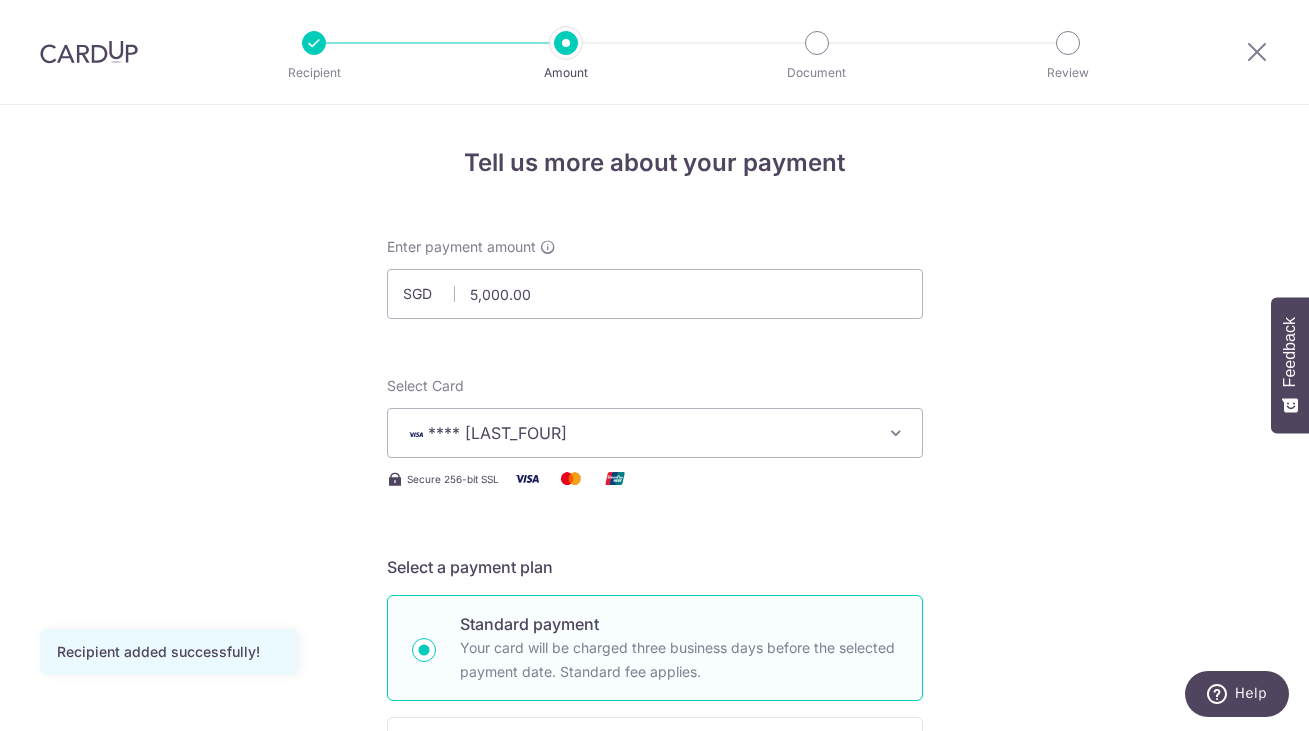 click on "Tell us more about your payment
Enter payment amount
SGD
5,000.00
5000.00
Recipient added successfully!
Select Card
**** 4378
Add credit card
Your Cards
**** 4378
Secure 256-bit SSL
Text
New card details
Card
Secure 256-bit SSL" at bounding box center (654, 1076) 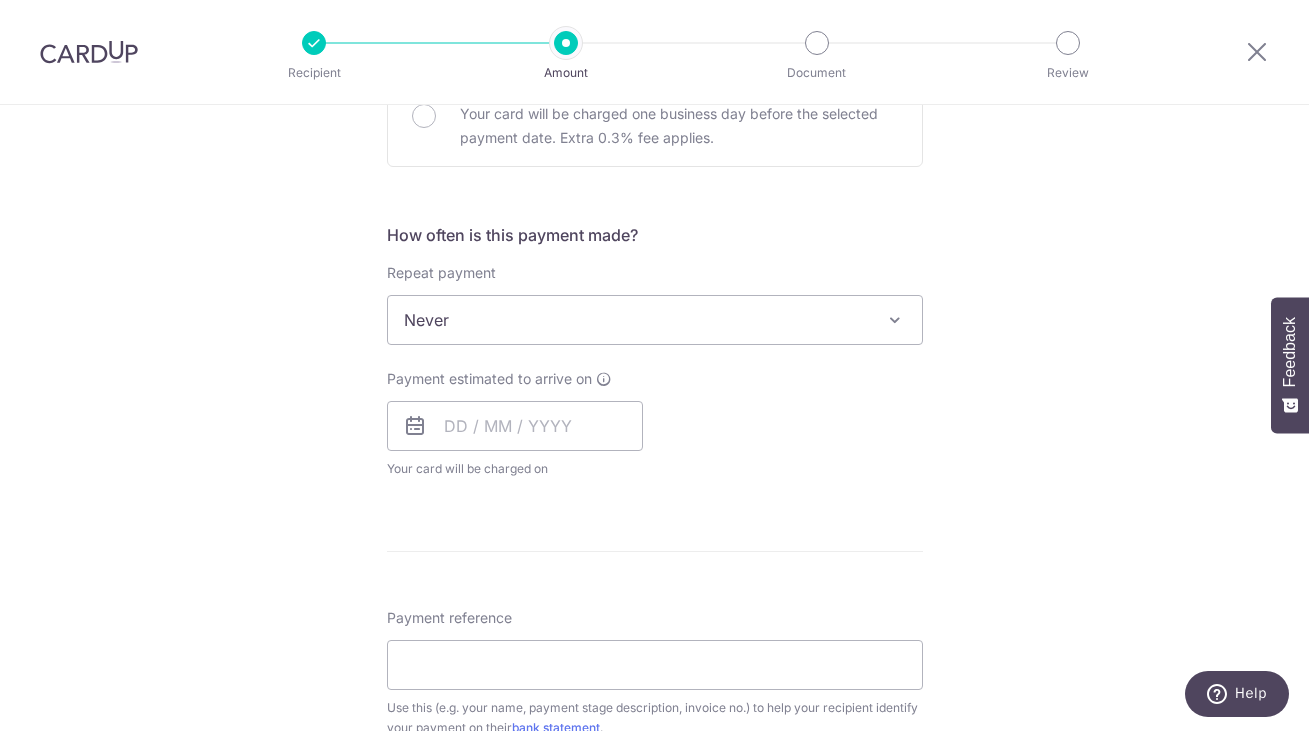 scroll, scrollTop: 665, scrollLeft: 0, axis: vertical 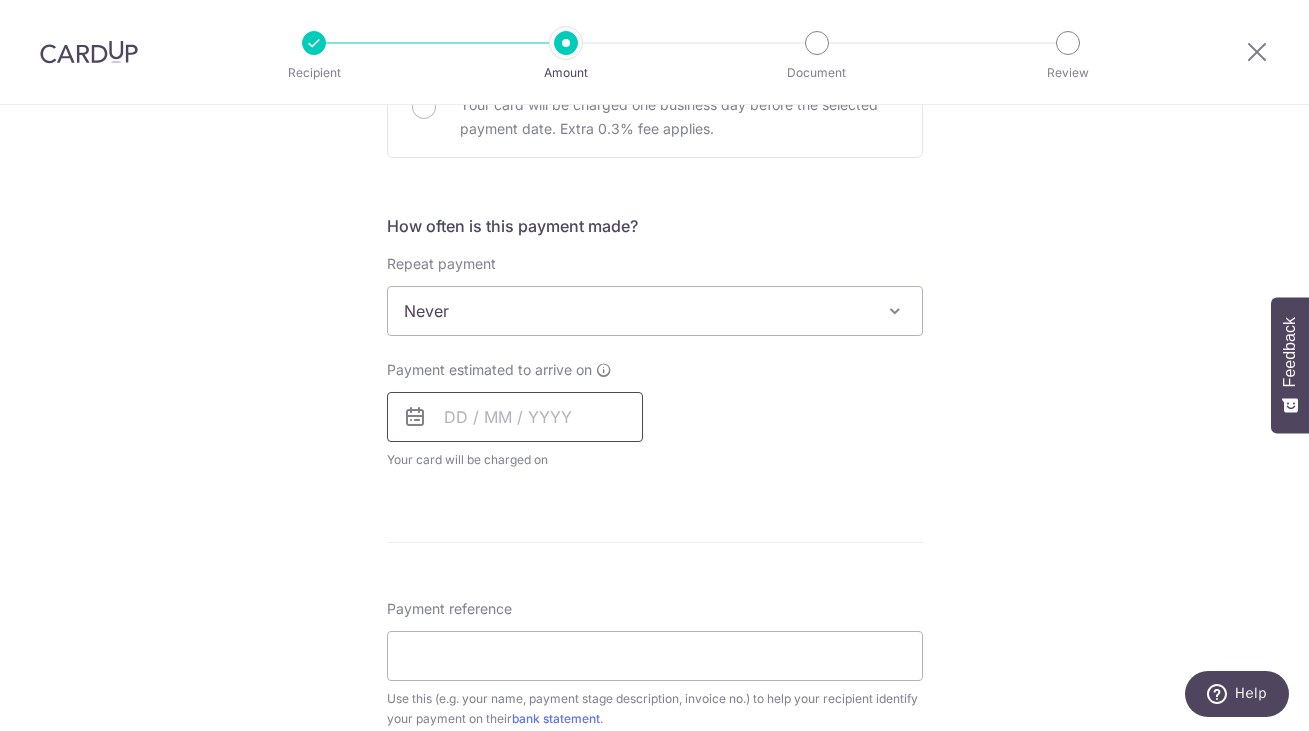 click at bounding box center [515, 417] 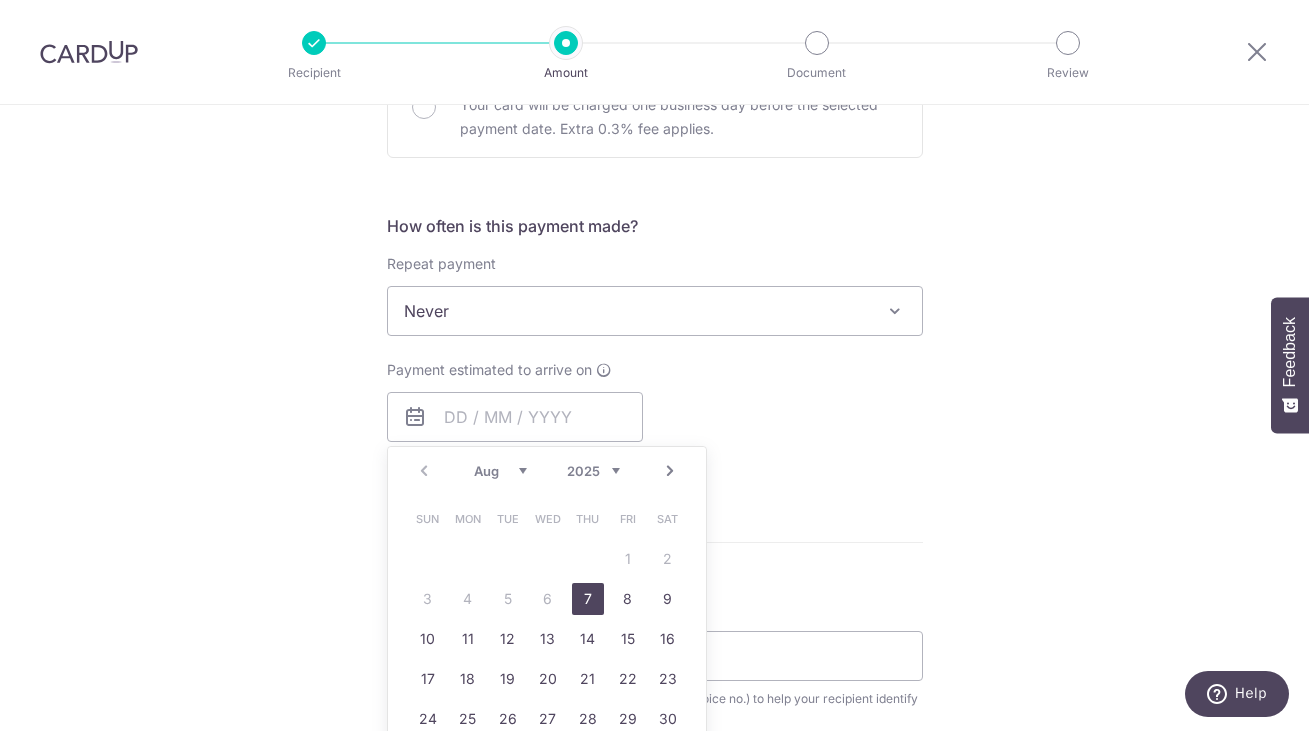 click on "7" at bounding box center [588, 599] 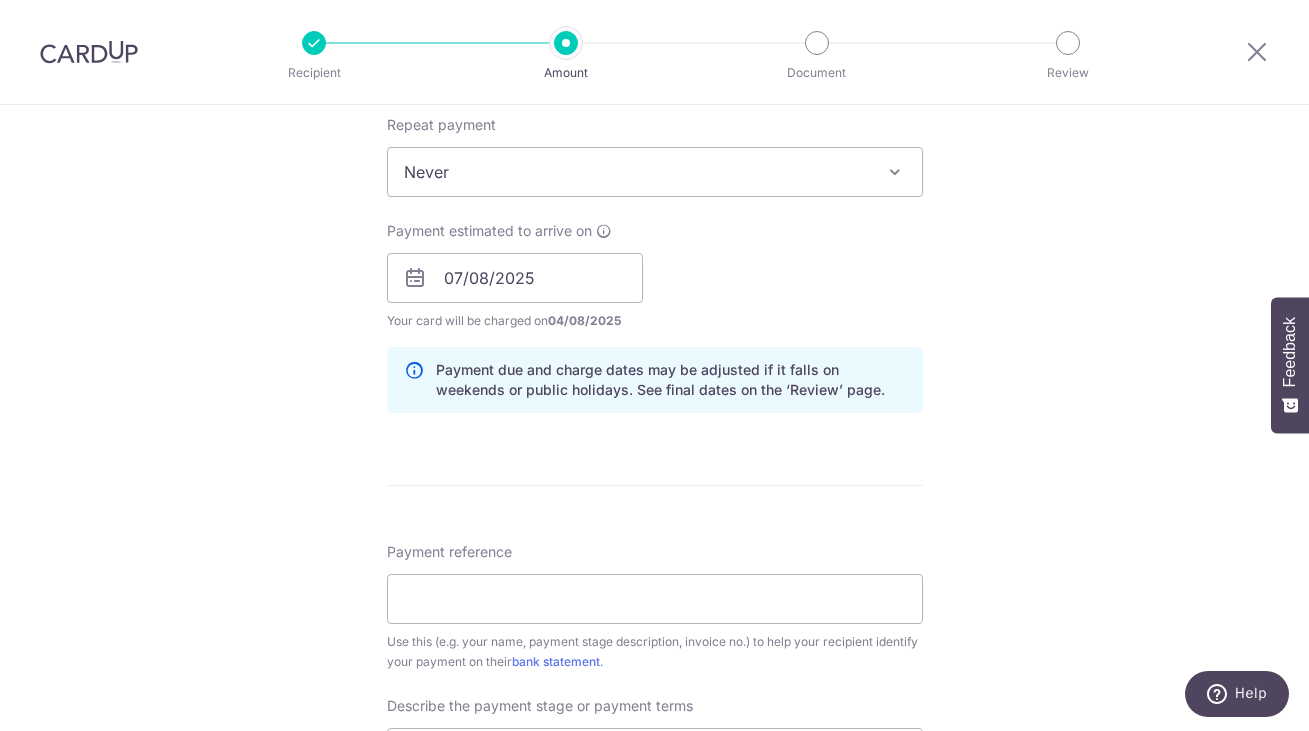 scroll, scrollTop: 857, scrollLeft: 0, axis: vertical 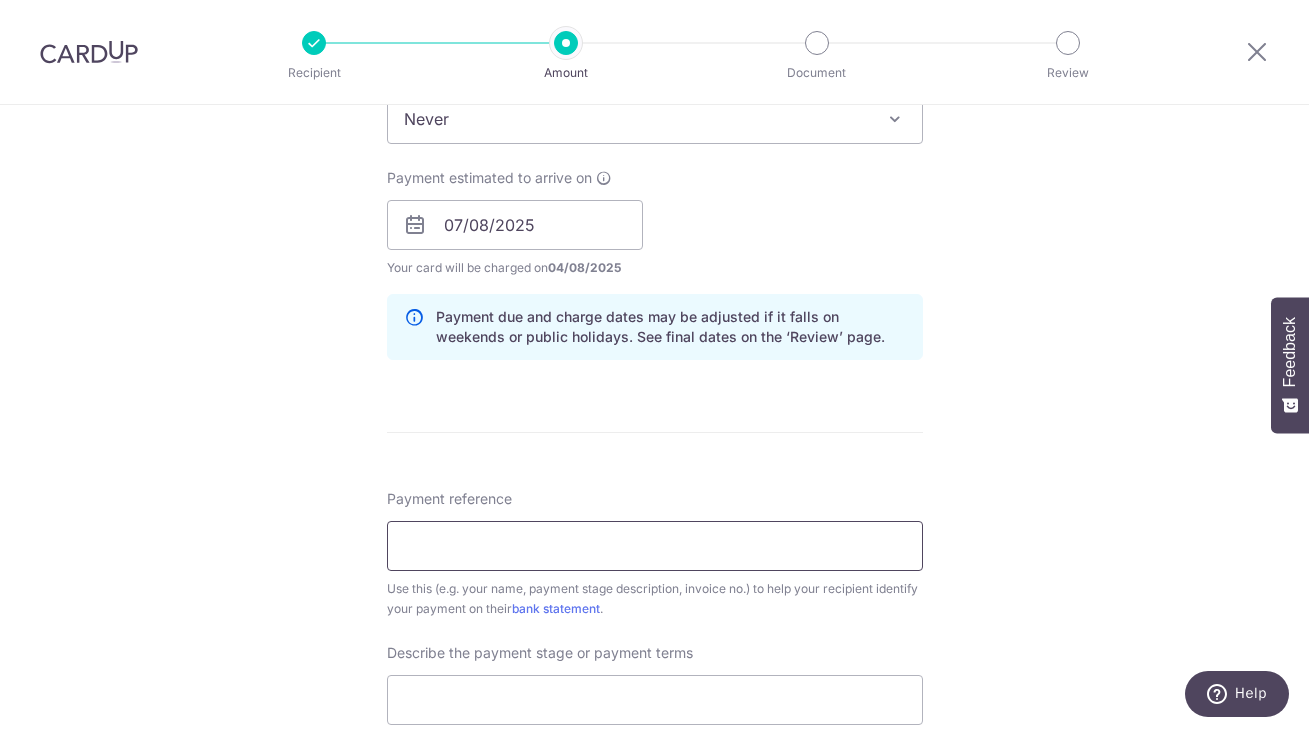 click on "Payment reference" at bounding box center [655, 546] 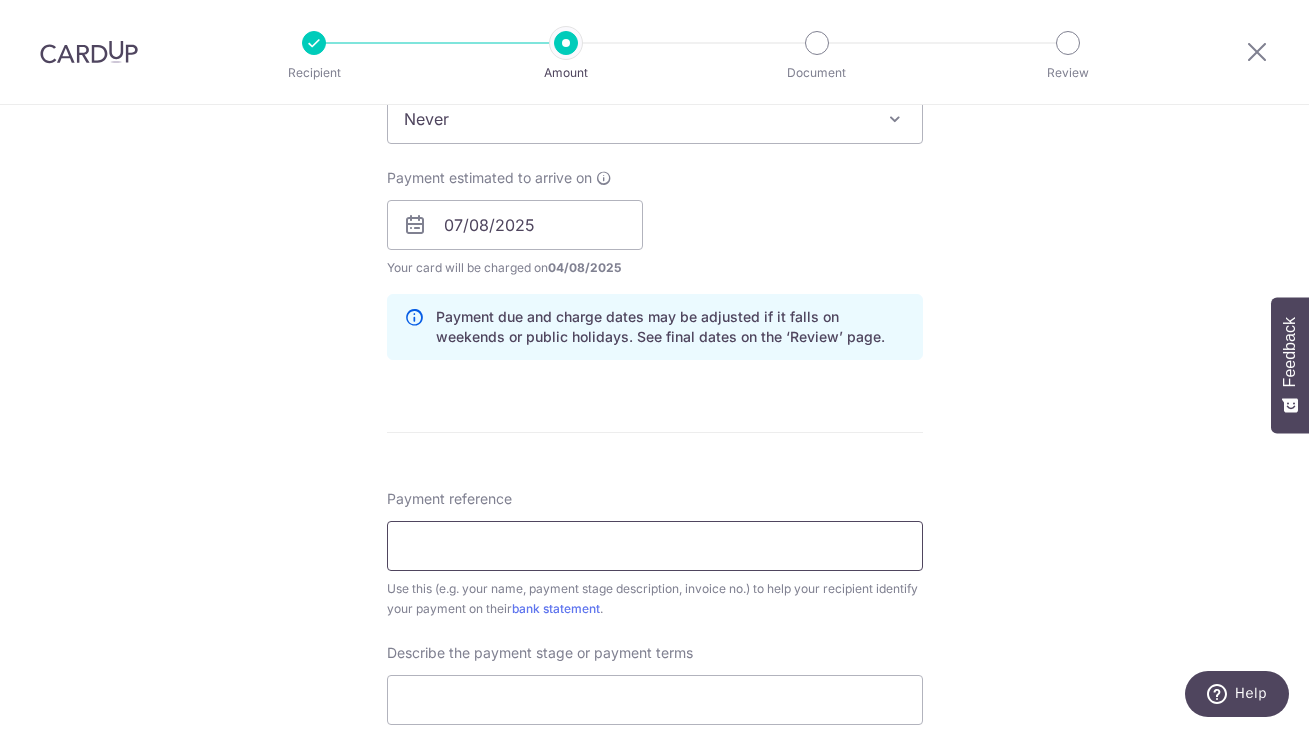 paste on "INV240187" 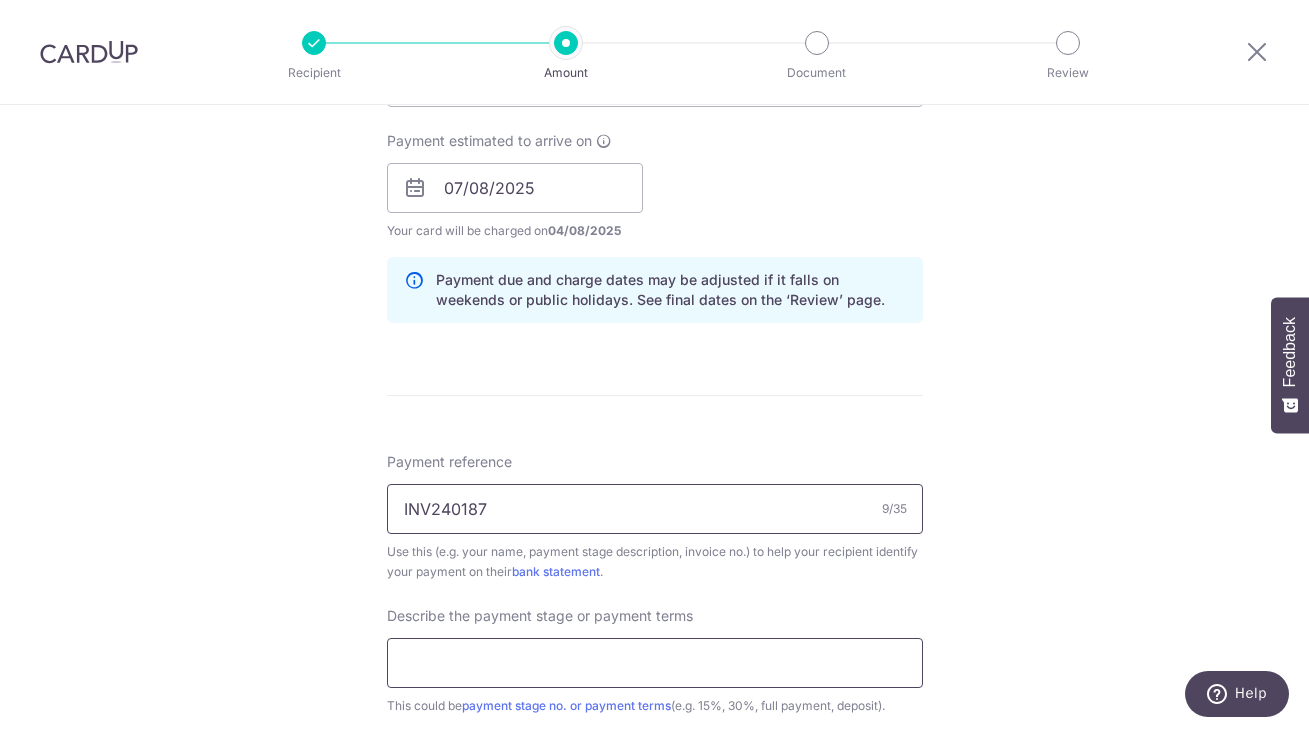 scroll, scrollTop: 895, scrollLeft: 0, axis: vertical 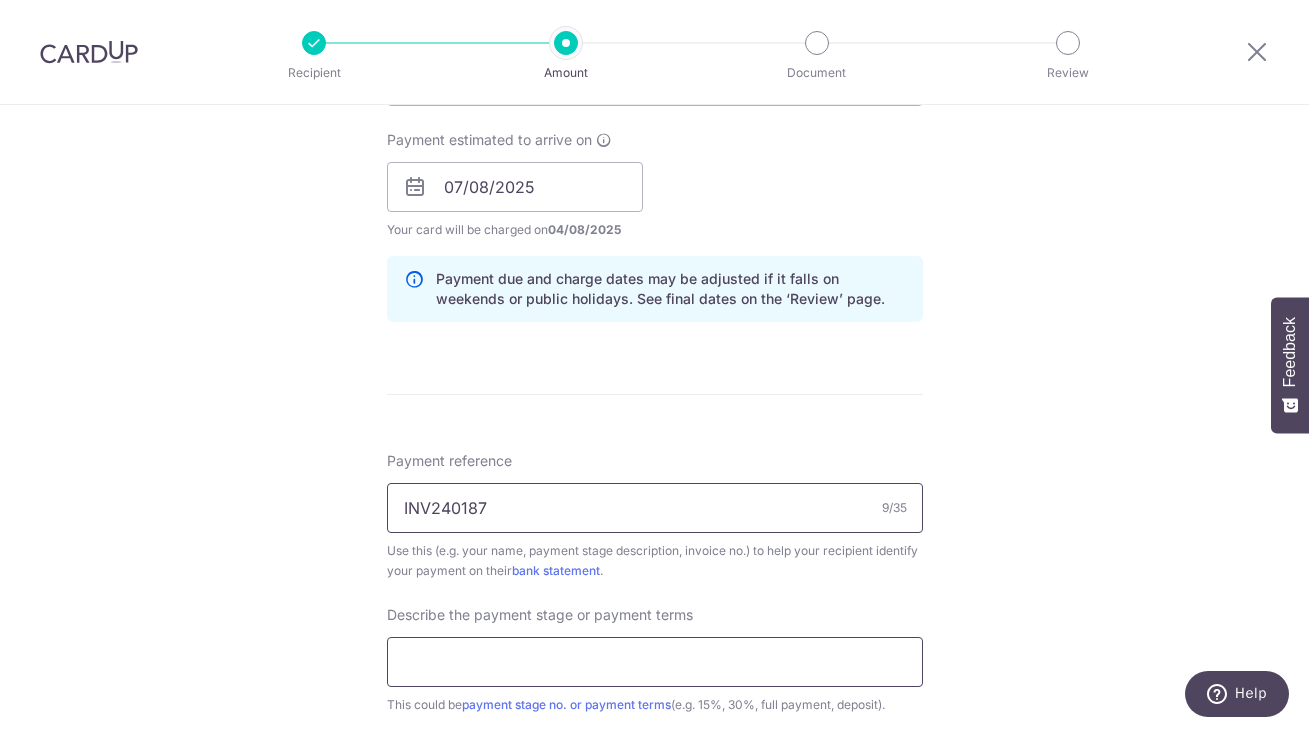type on "INV240187" 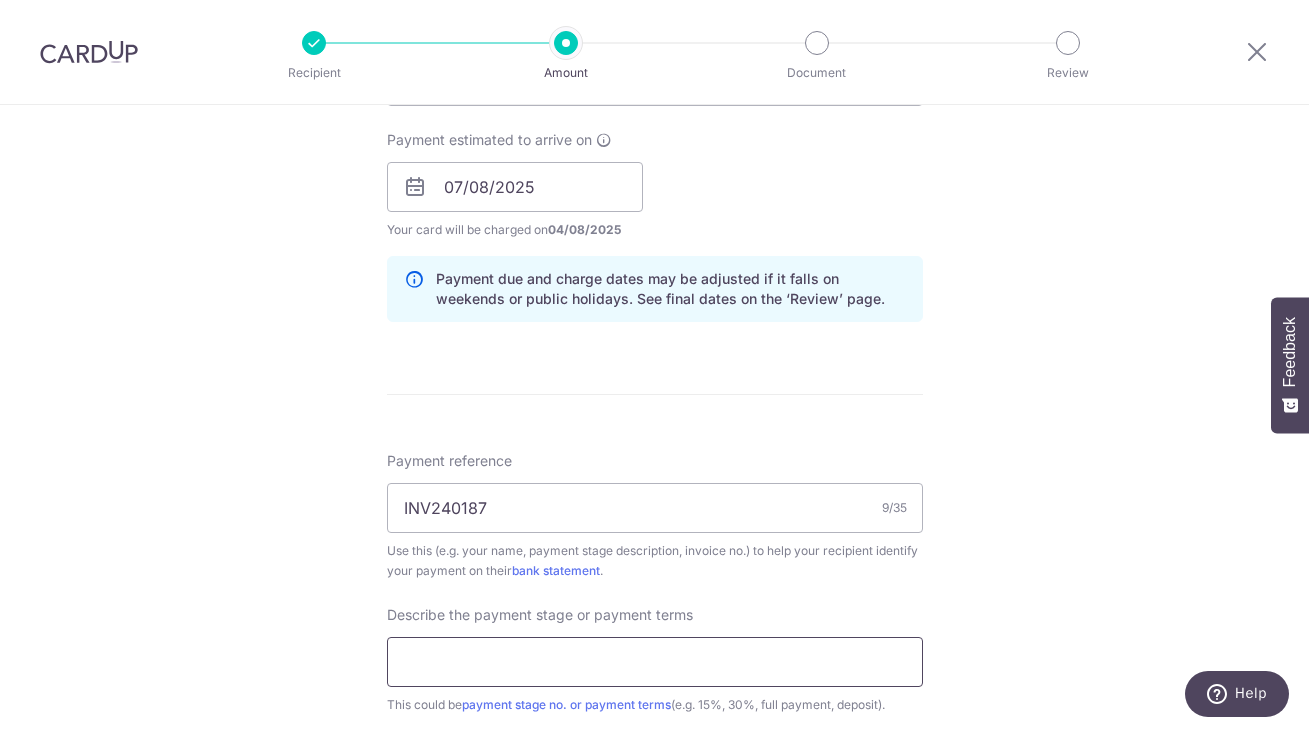 click at bounding box center [655, 662] 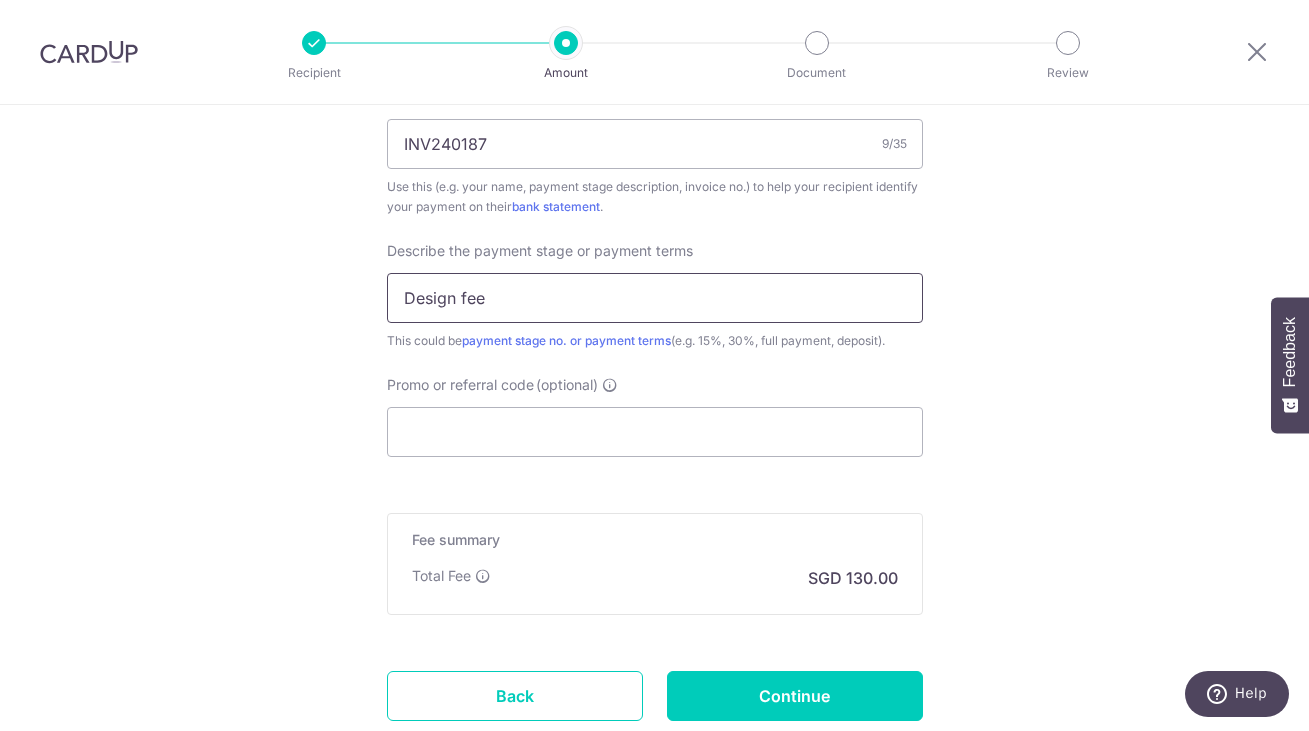 scroll, scrollTop: 1261, scrollLeft: 0, axis: vertical 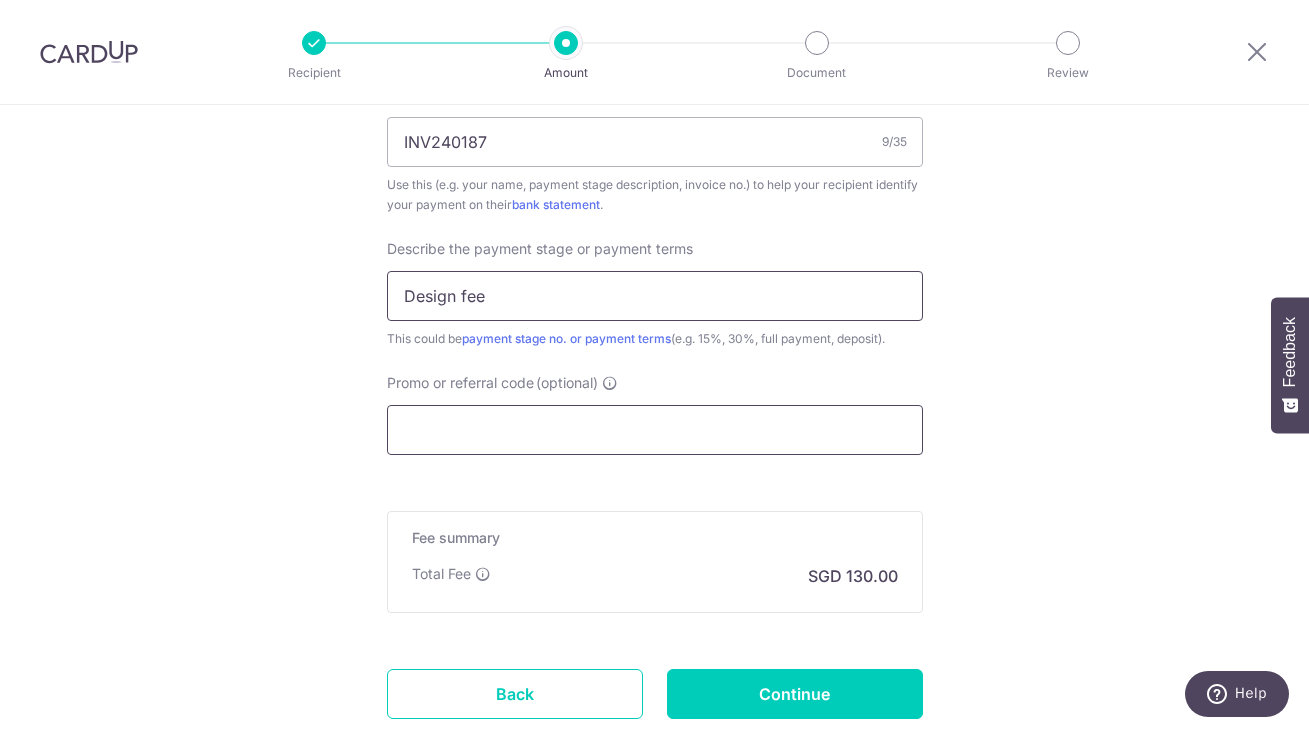 type on "Design fee" 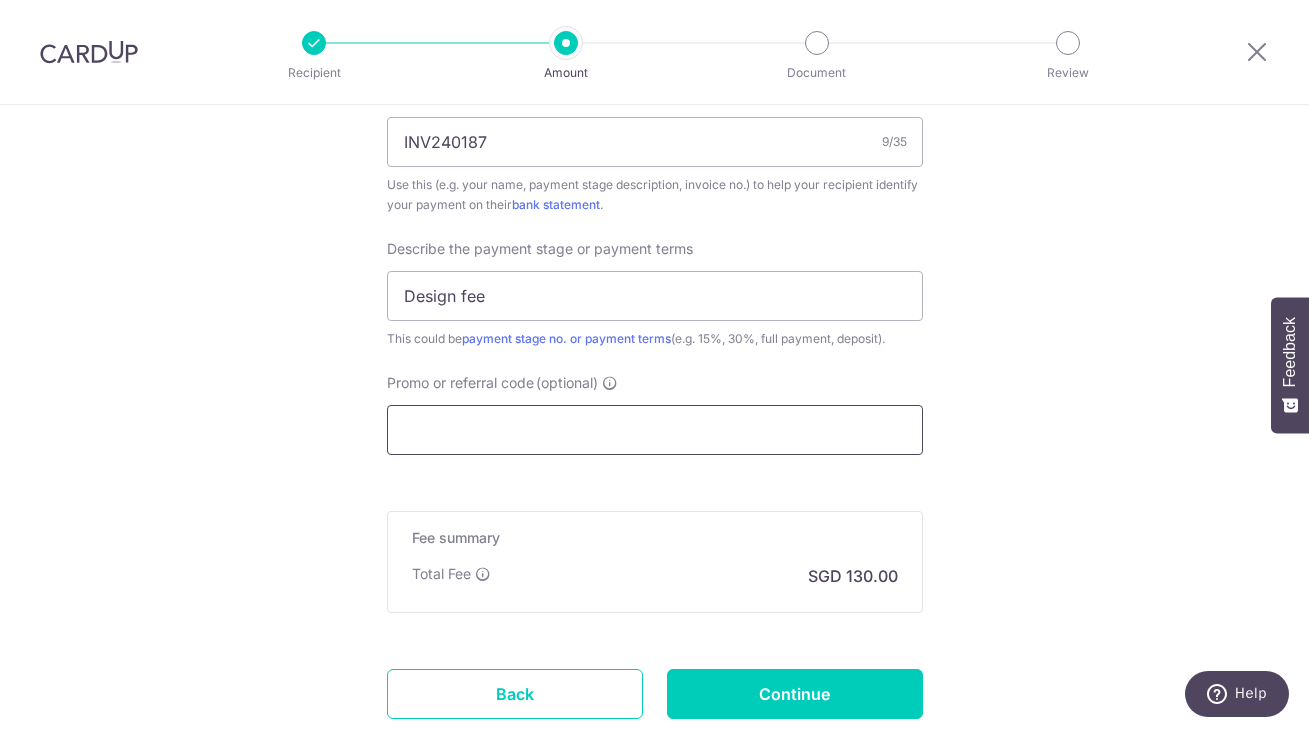 click on "Promo or referral code
(optional)" at bounding box center (655, 430) 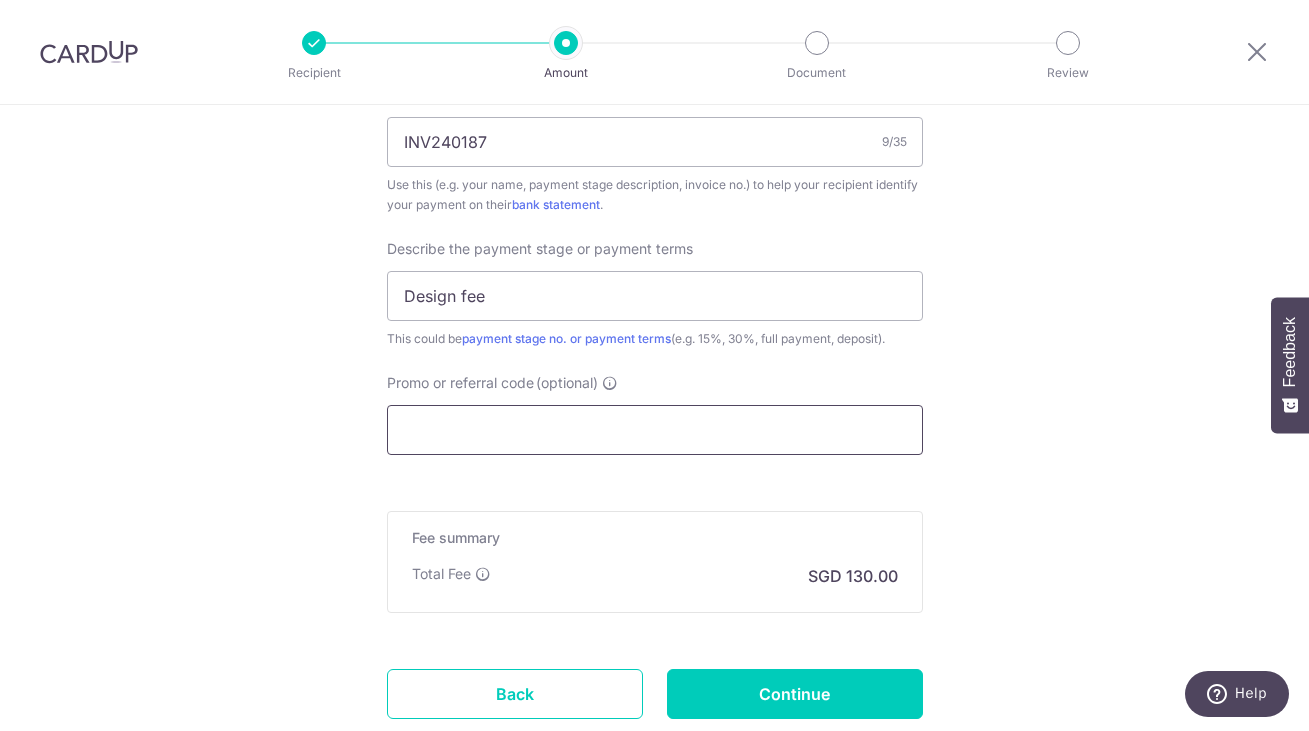 paste on "Code	OCBC155" 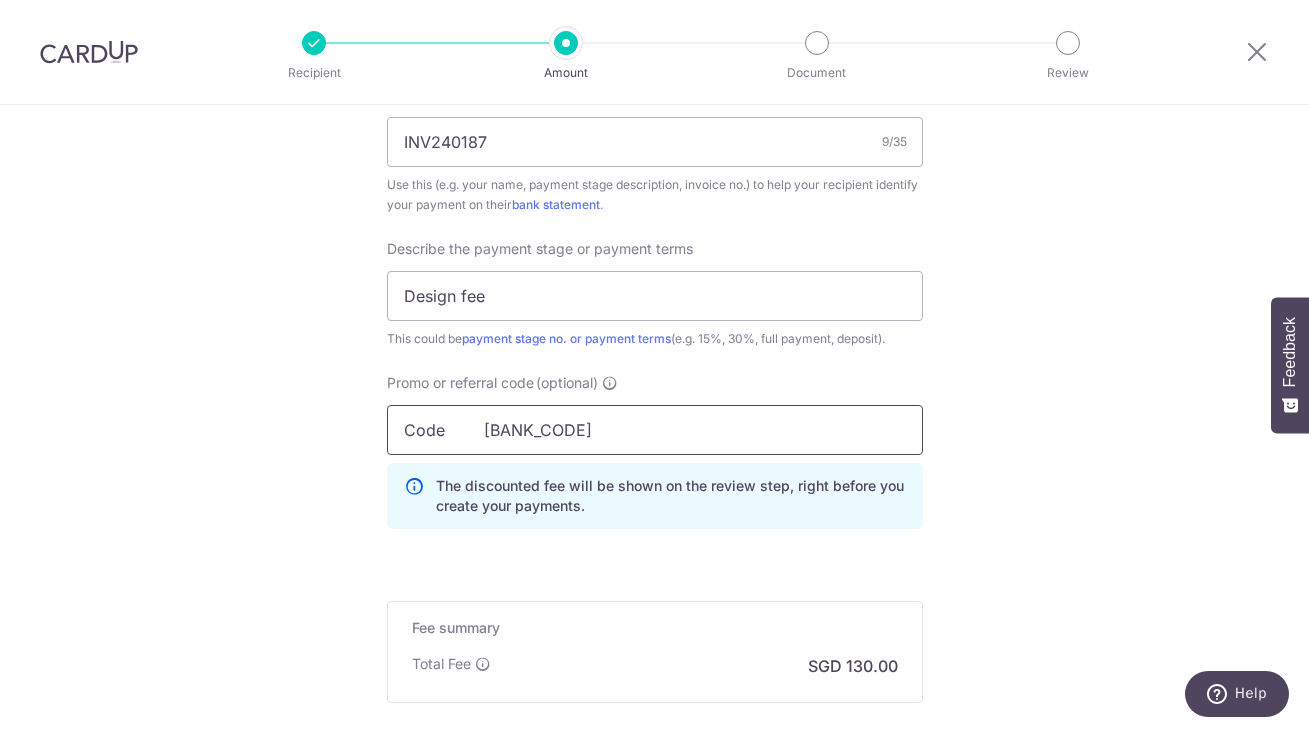 type on "Code	OCBC155" 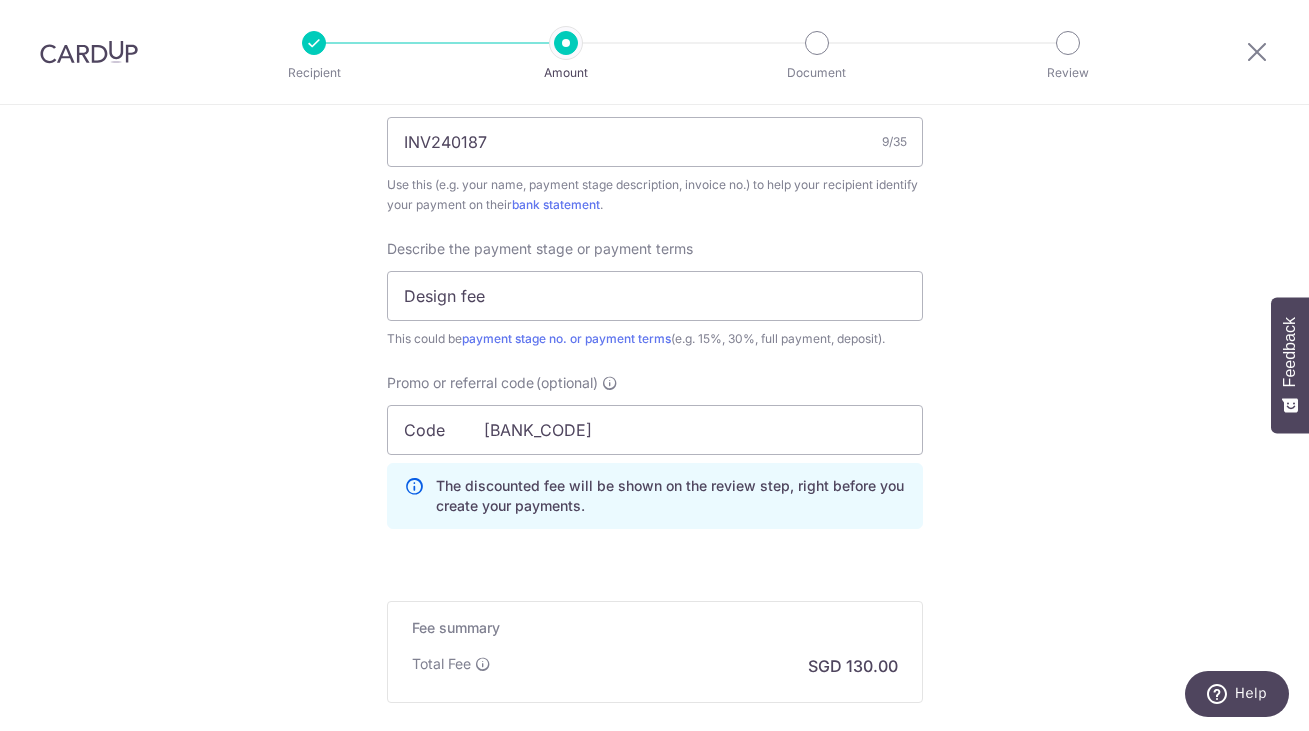 click on "Tell us more about your payment
Enter payment amount
SGD
5,000.00
5000.00
Recipient added successfully!
Select Card
**** 4378
Add credit card
Your Cards
**** 4378
Secure 256-bit SSL
Text
New card details
Card
Secure 256-bit SSL" at bounding box center [654, -99] 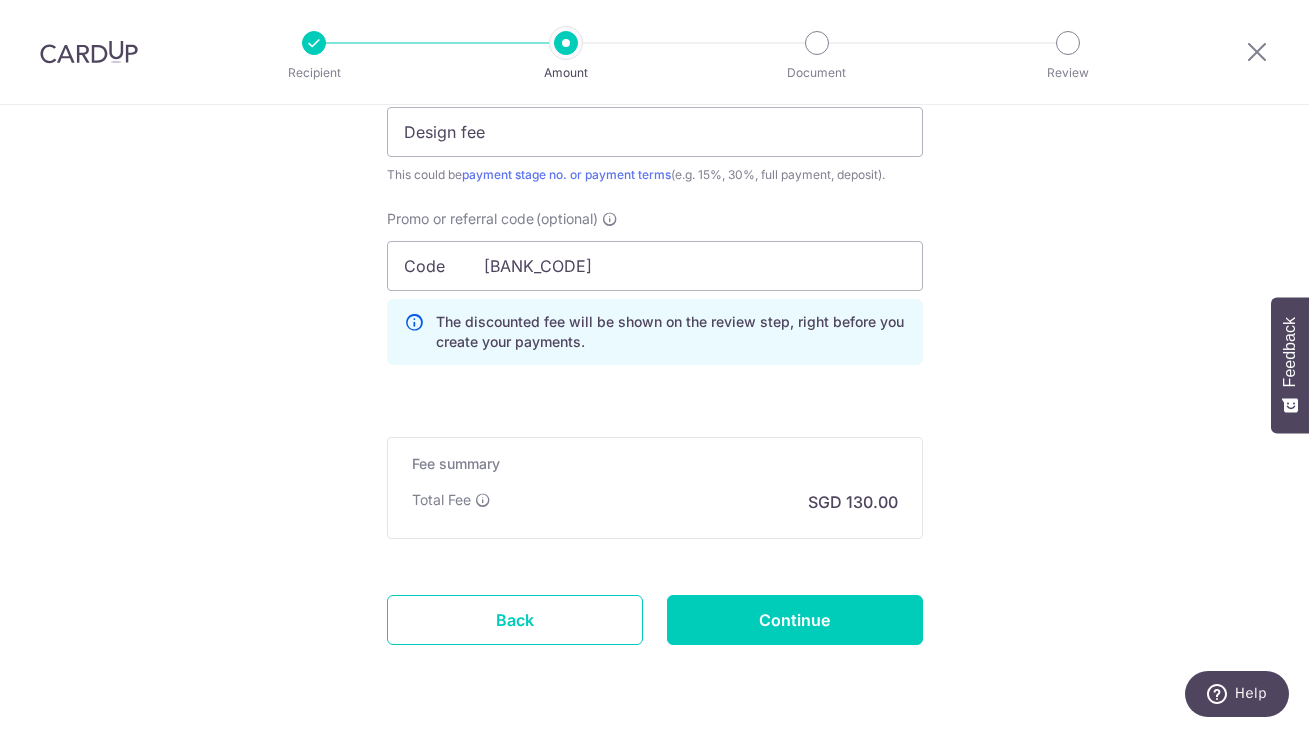 scroll, scrollTop: 1427, scrollLeft: 0, axis: vertical 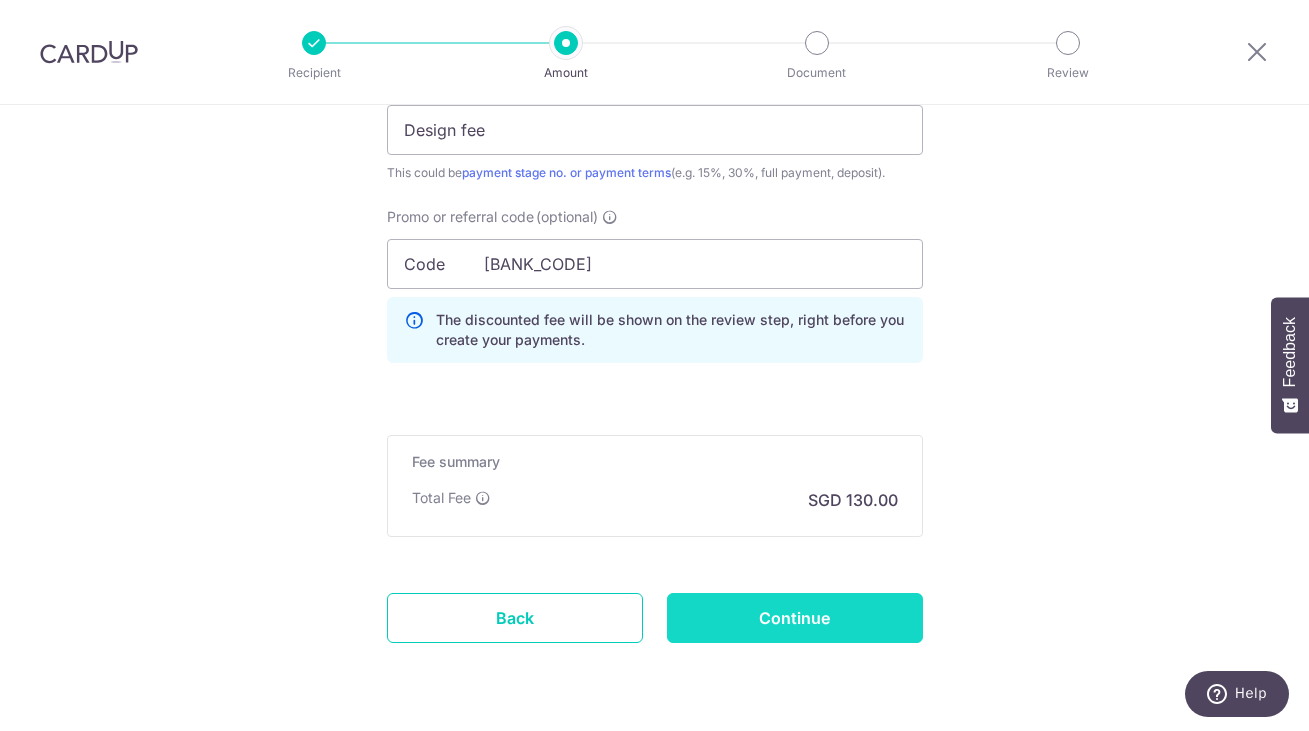click on "Continue" at bounding box center [795, 618] 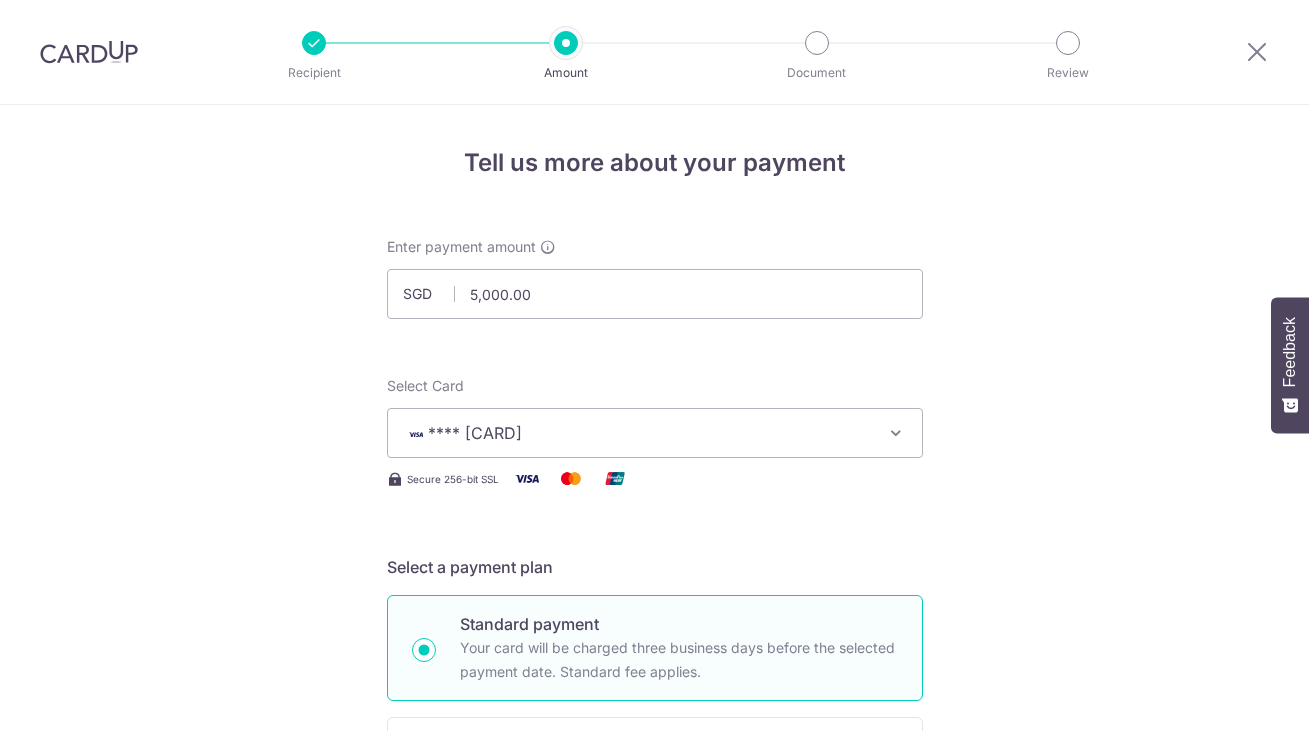 scroll, scrollTop: 0, scrollLeft: 0, axis: both 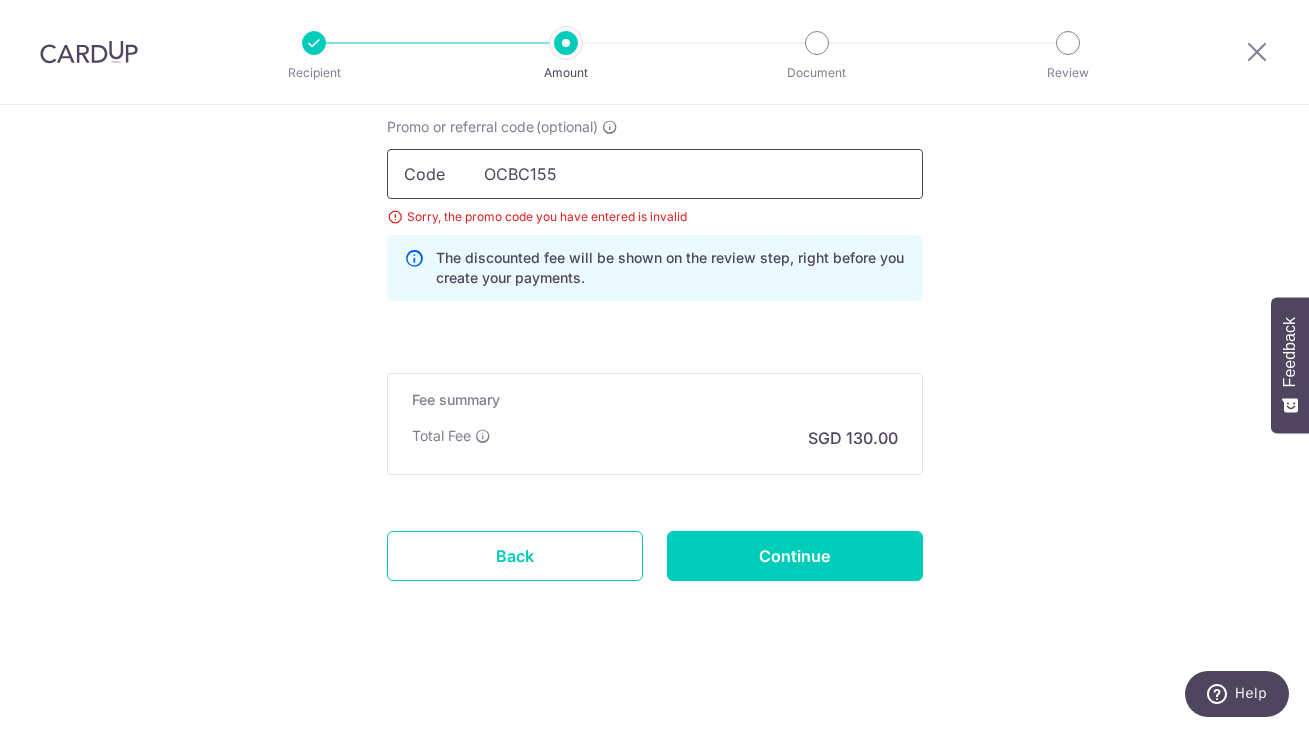click on "Code	OCBC155" at bounding box center [655, 174] 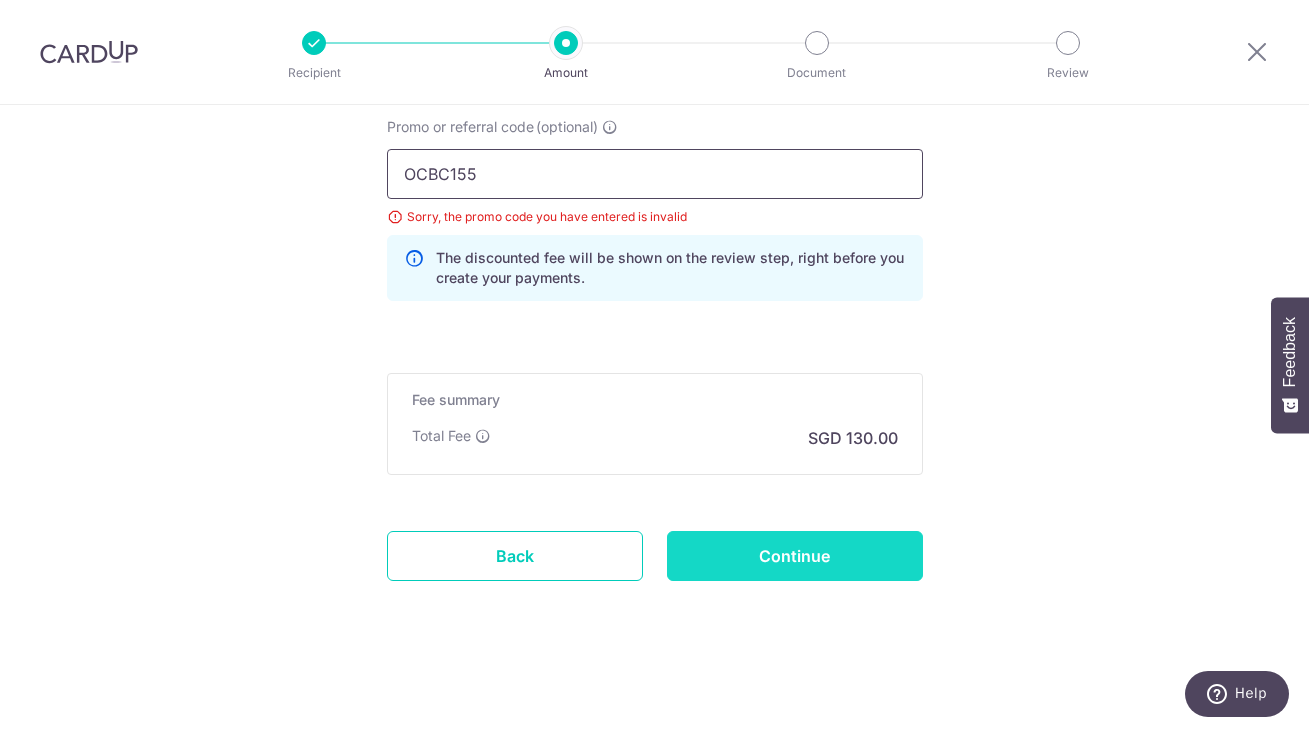 type on "OCBC155" 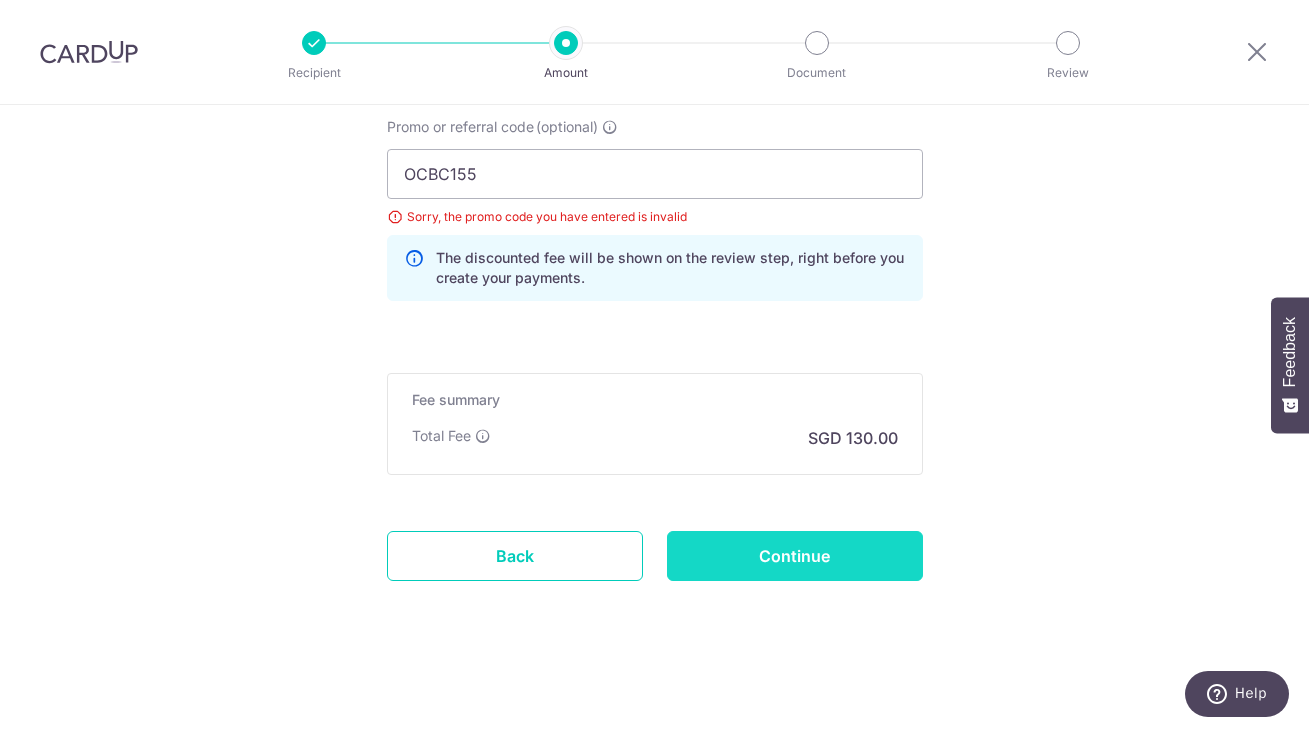 click on "Continue" at bounding box center [795, 556] 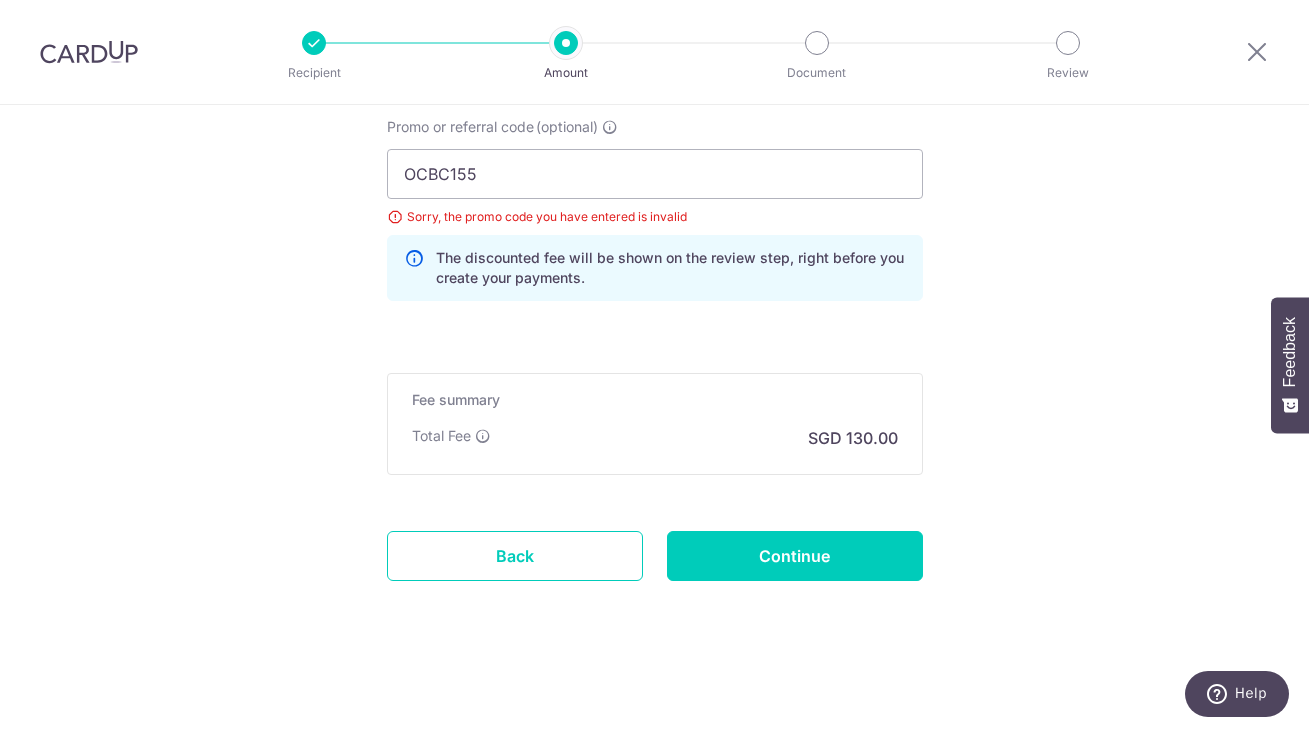 type on "Update Schedule" 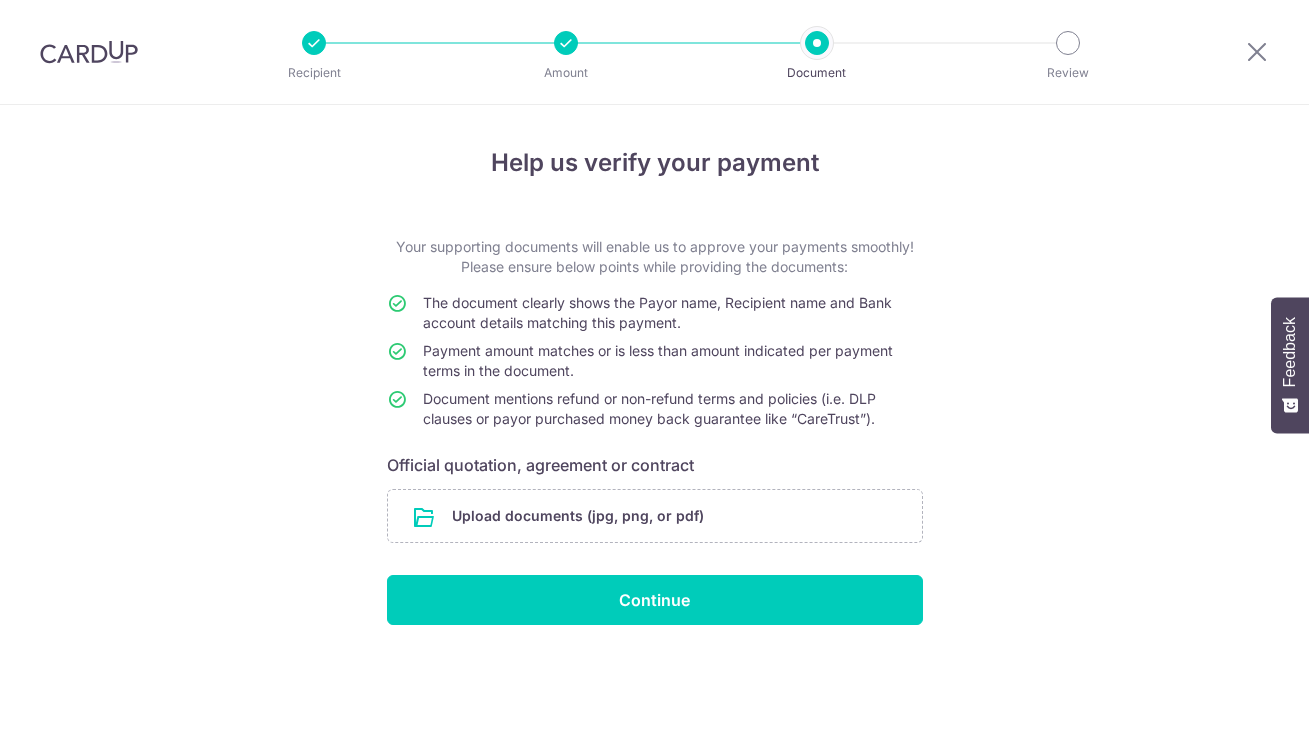 scroll, scrollTop: 0, scrollLeft: 0, axis: both 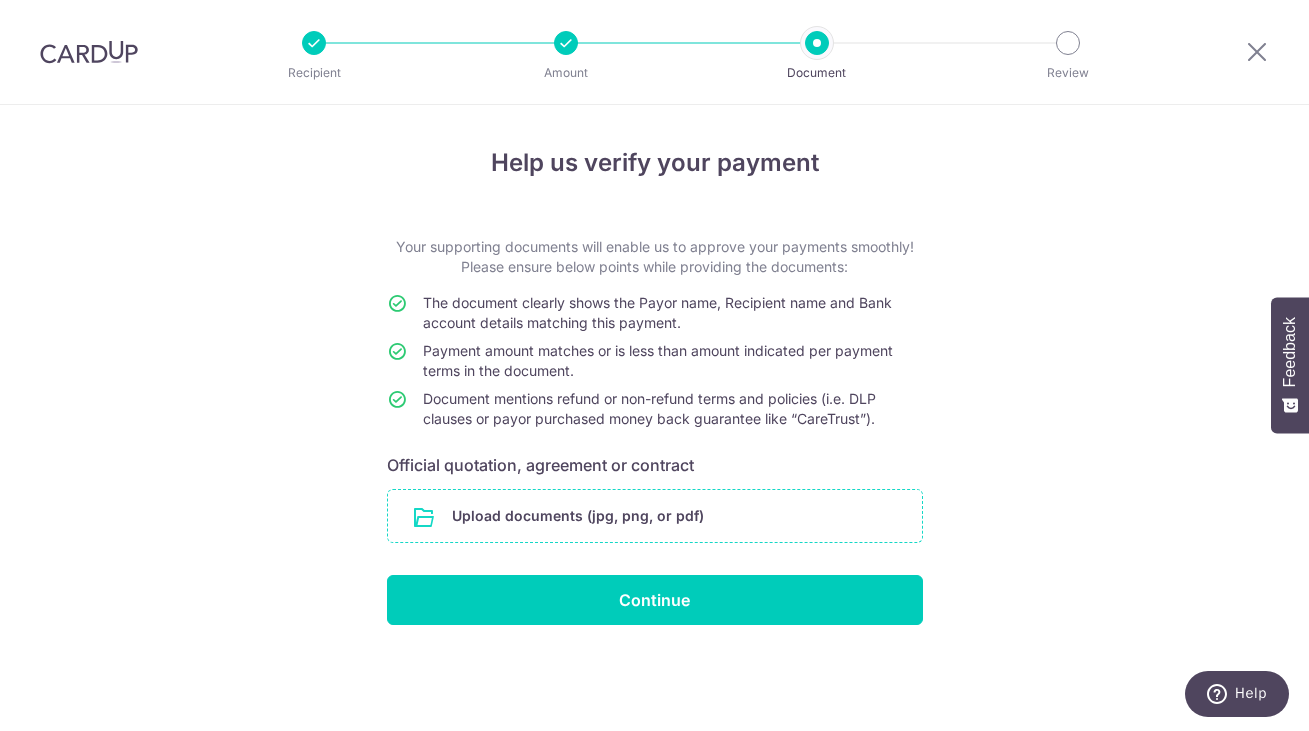 click at bounding box center (655, 516) 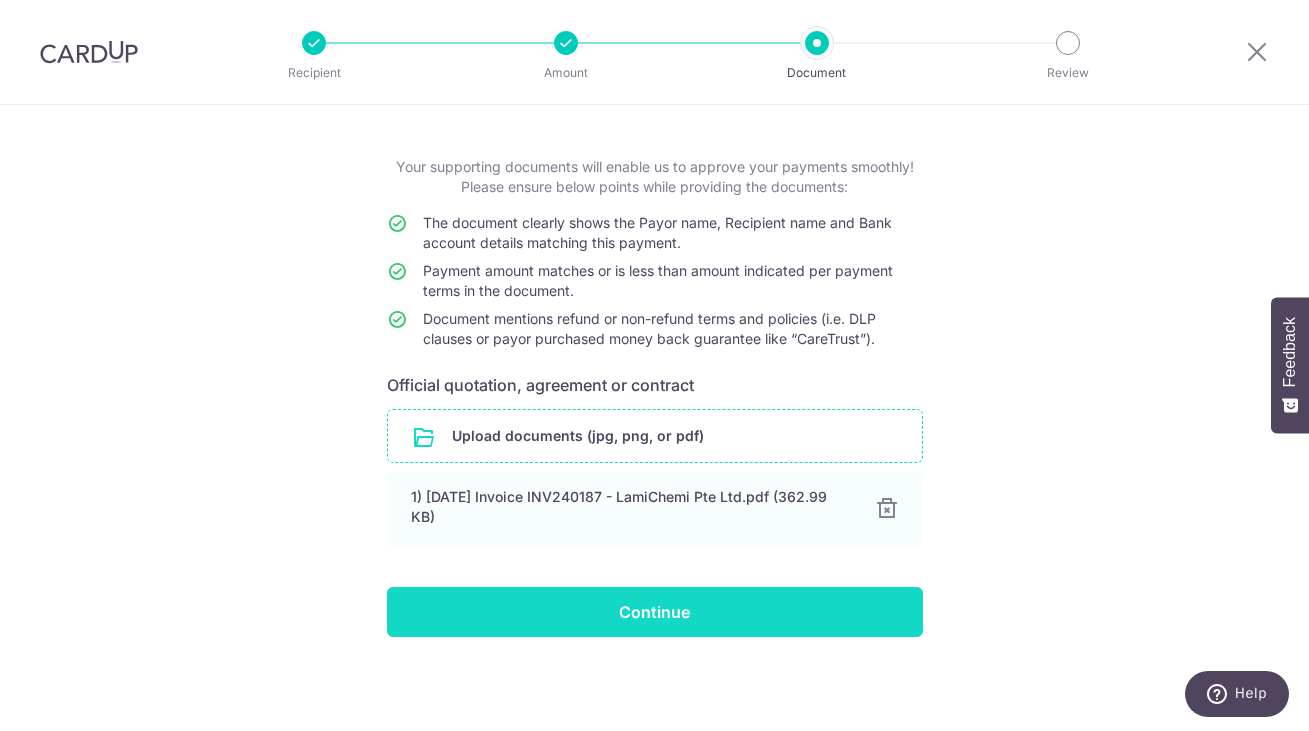 scroll, scrollTop: 80, scrollLeft: 0, axis: vertical 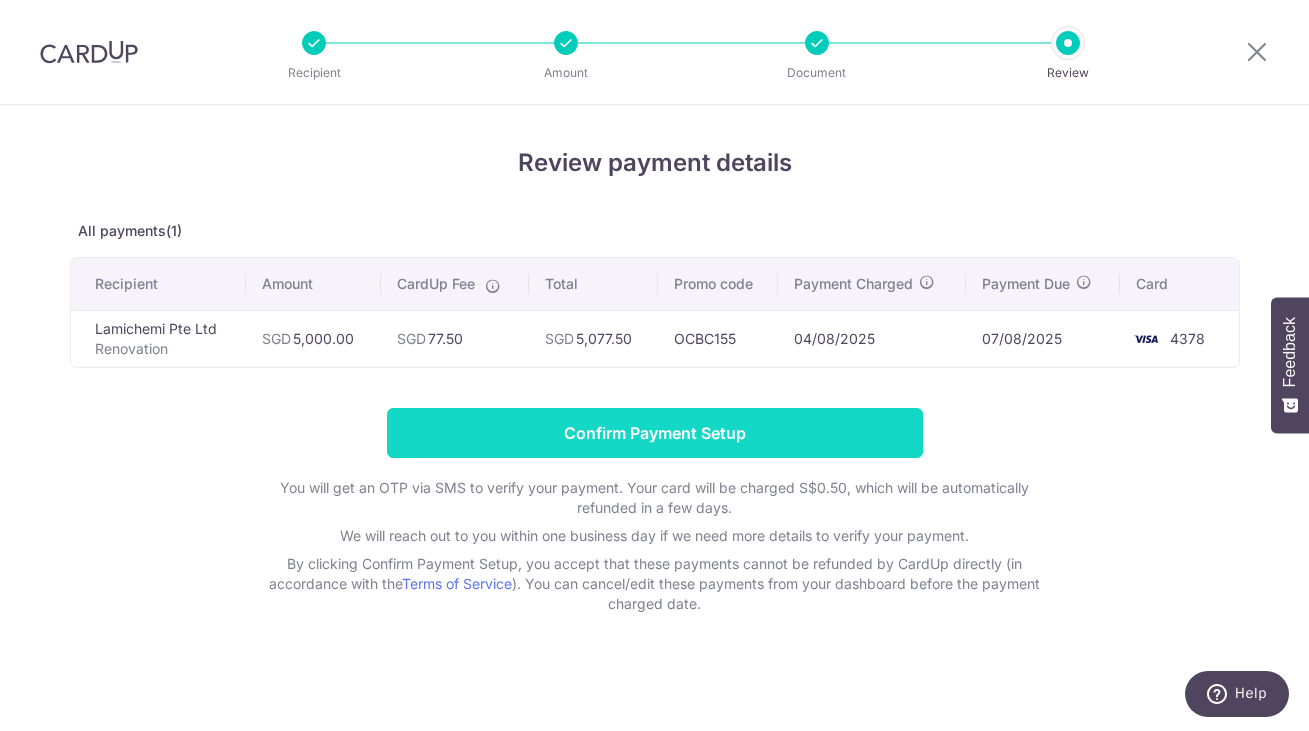 click on "Confirm Payment Setup" at bounding box center [655, 433] 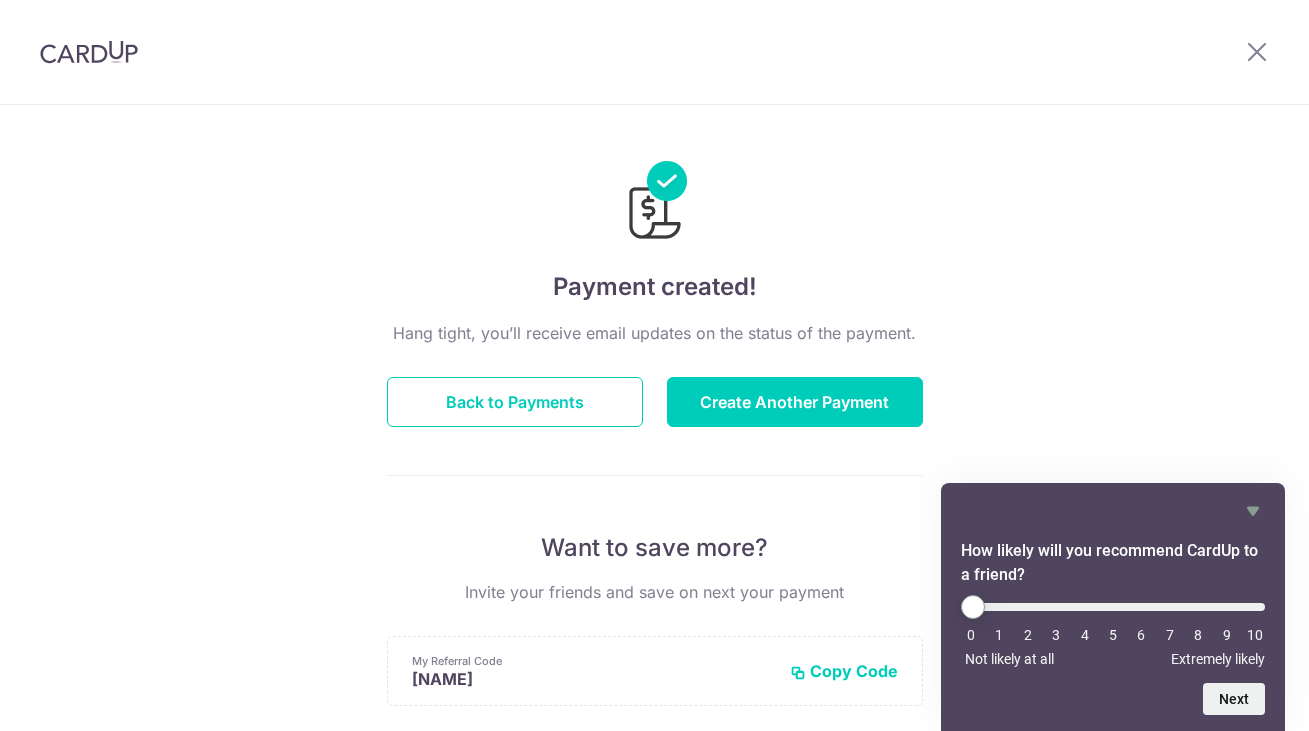 scroll, scrollTop: 0, scrollLeft: 0, axis: both 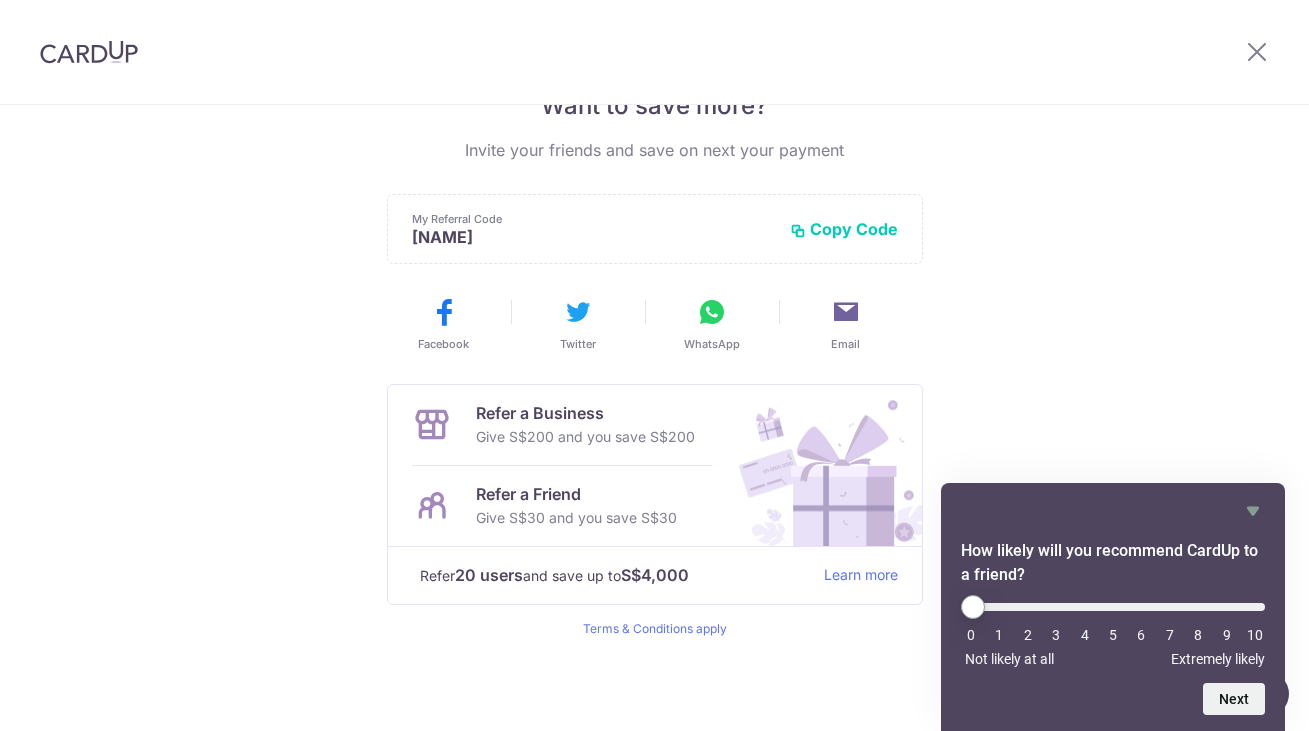 click on "Payment created!
You’ll receive email updates on the status of the payment.
Back to Payments
Create Another Payment
Want to save more?
Invite your friends and save on next your payment
My Referral Code
[CODE]
Copy Code
Copied
Facebook
Twitter
WhatsApp
Email" at bounding box center (654, 197) 